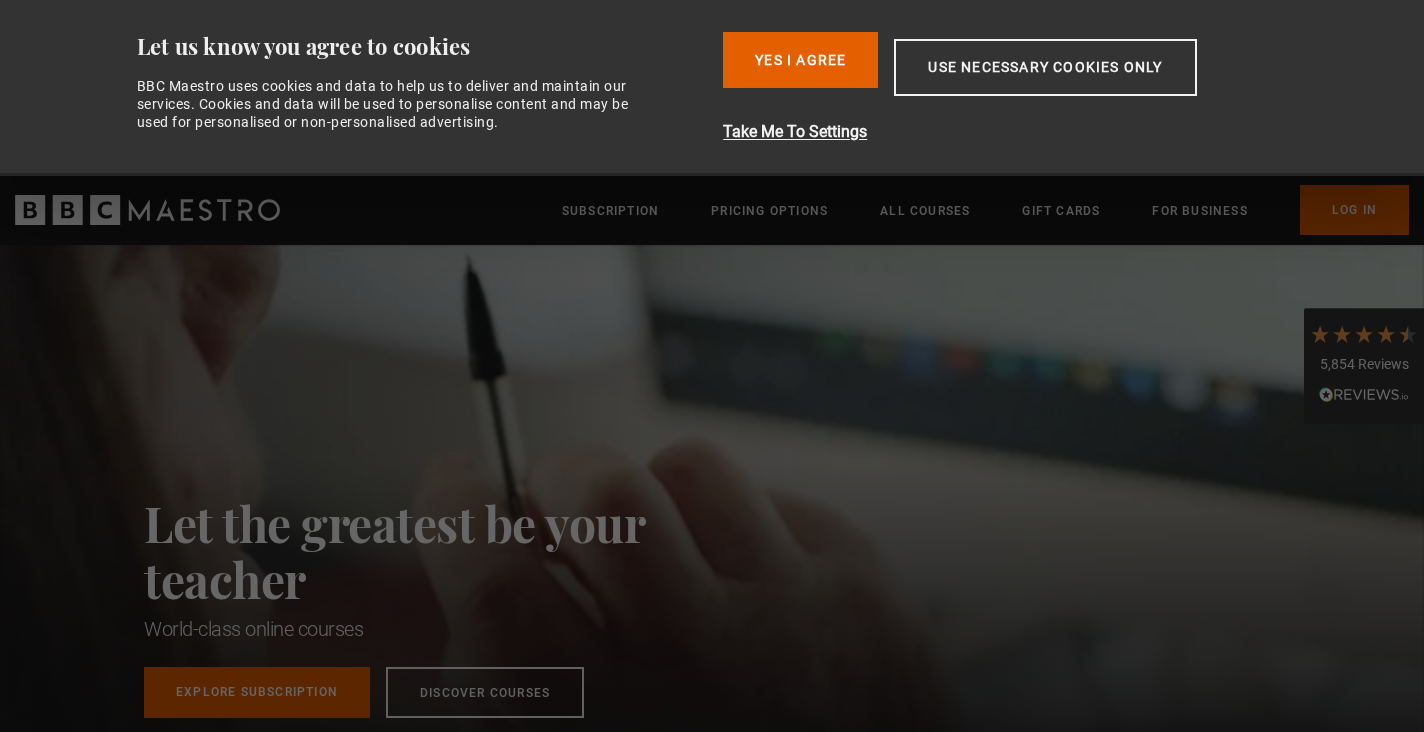 scroll, scrollTop: 0, scrollLeft: 0, axis: both 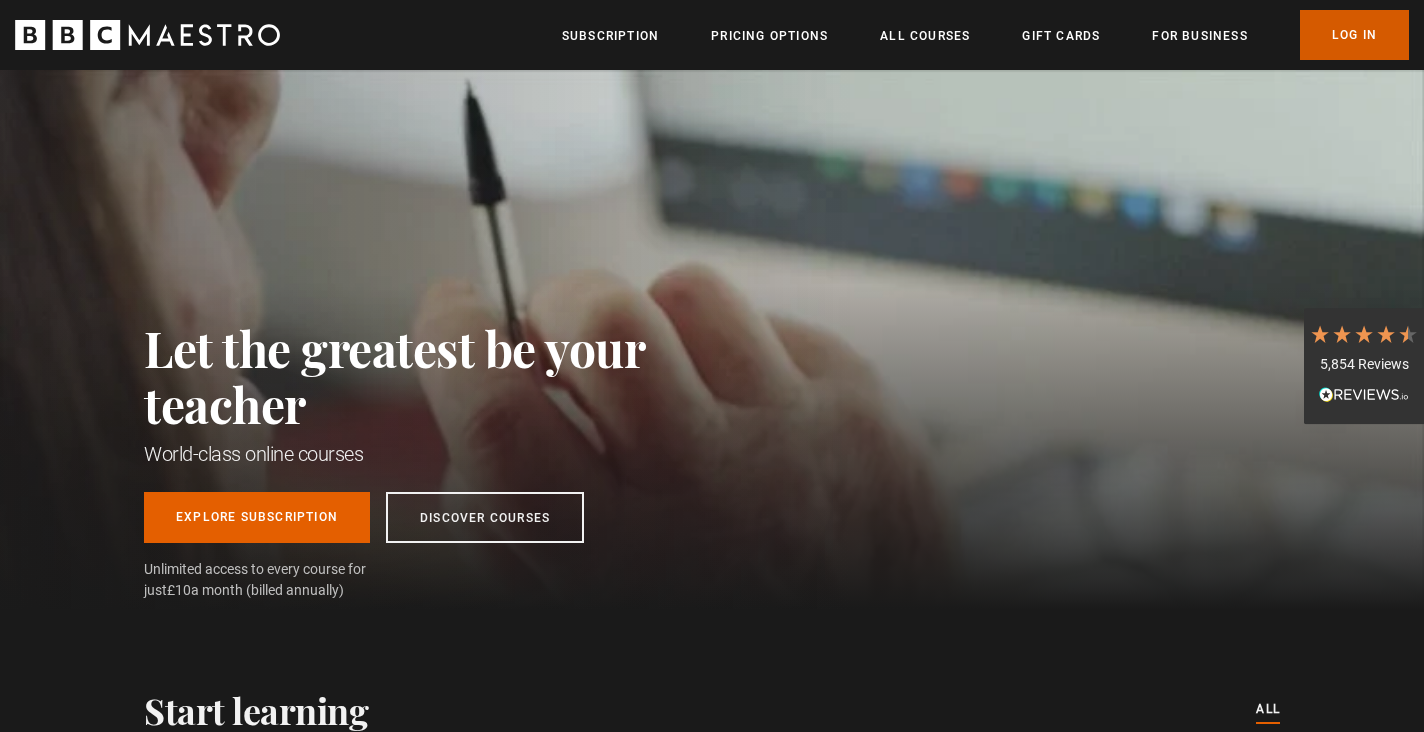 click on "Log In" at bounding box center [1354, 35] 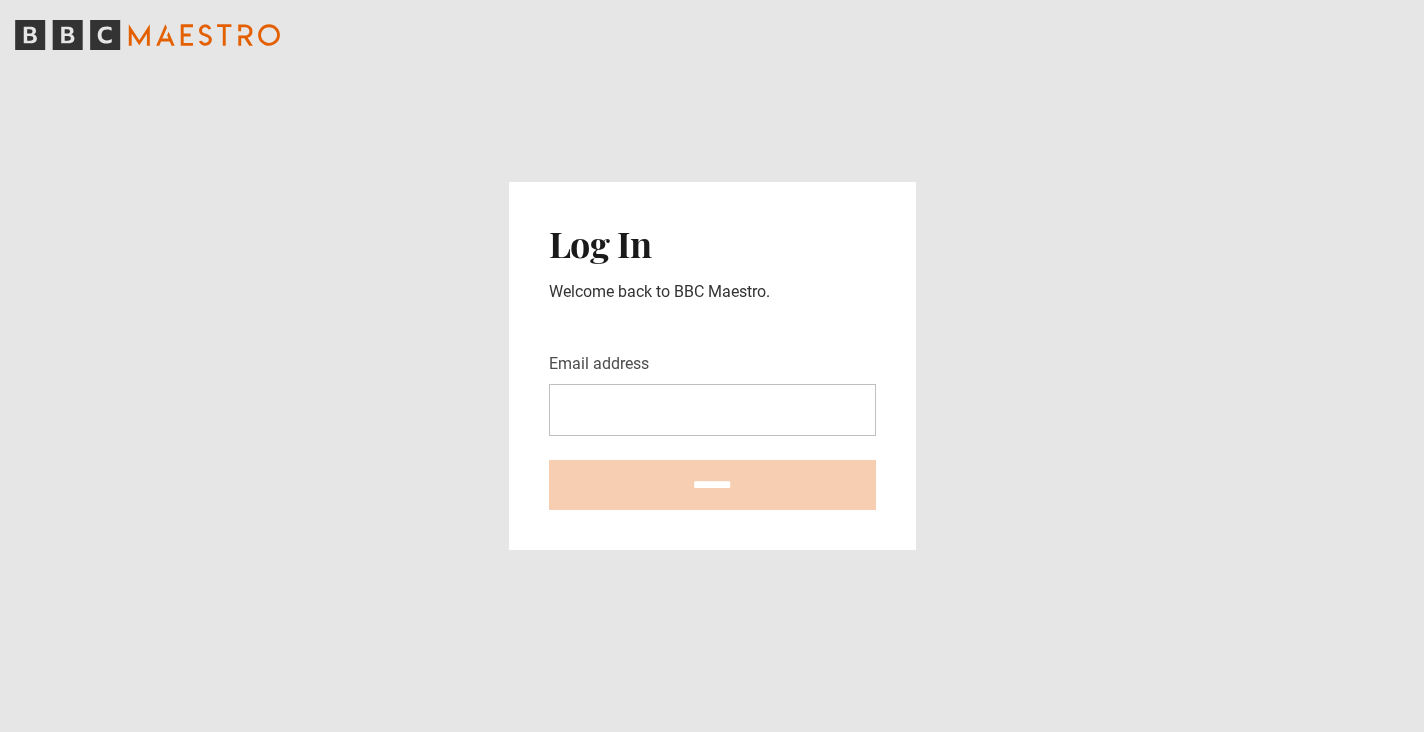 scroll, scrollTop: 0, scrollLeft: 0, axis: both 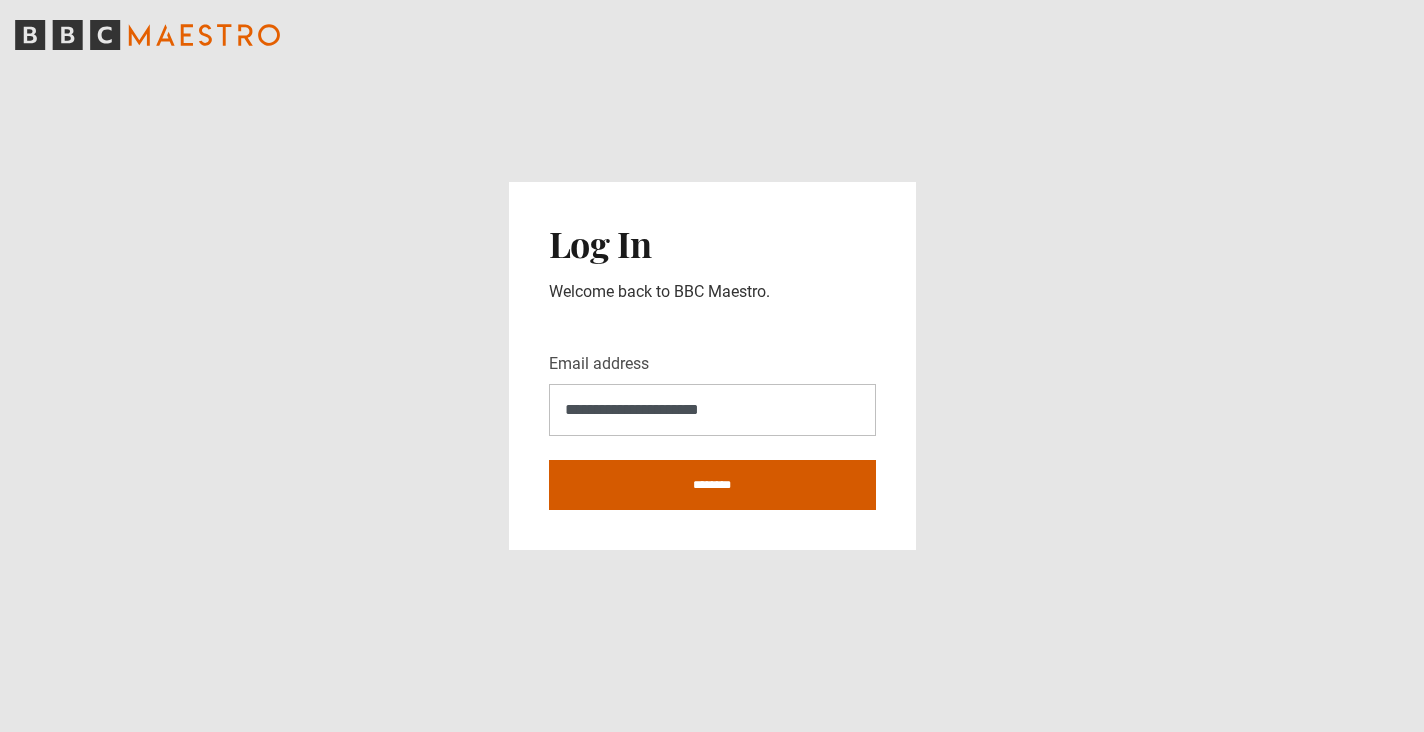 click on "********" at bounding box center (712, 485) 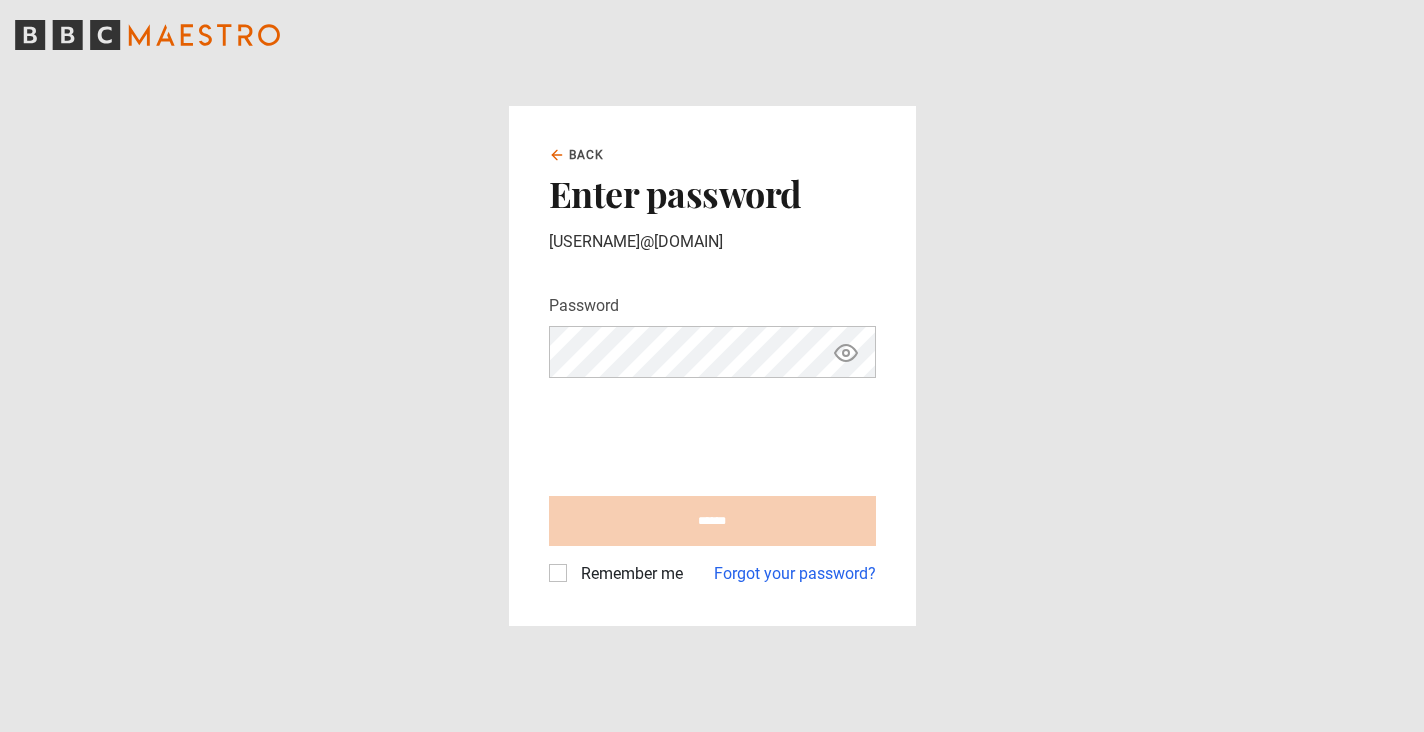 scroll, scrollTop: 0, scrollLeft: 0, axis: both 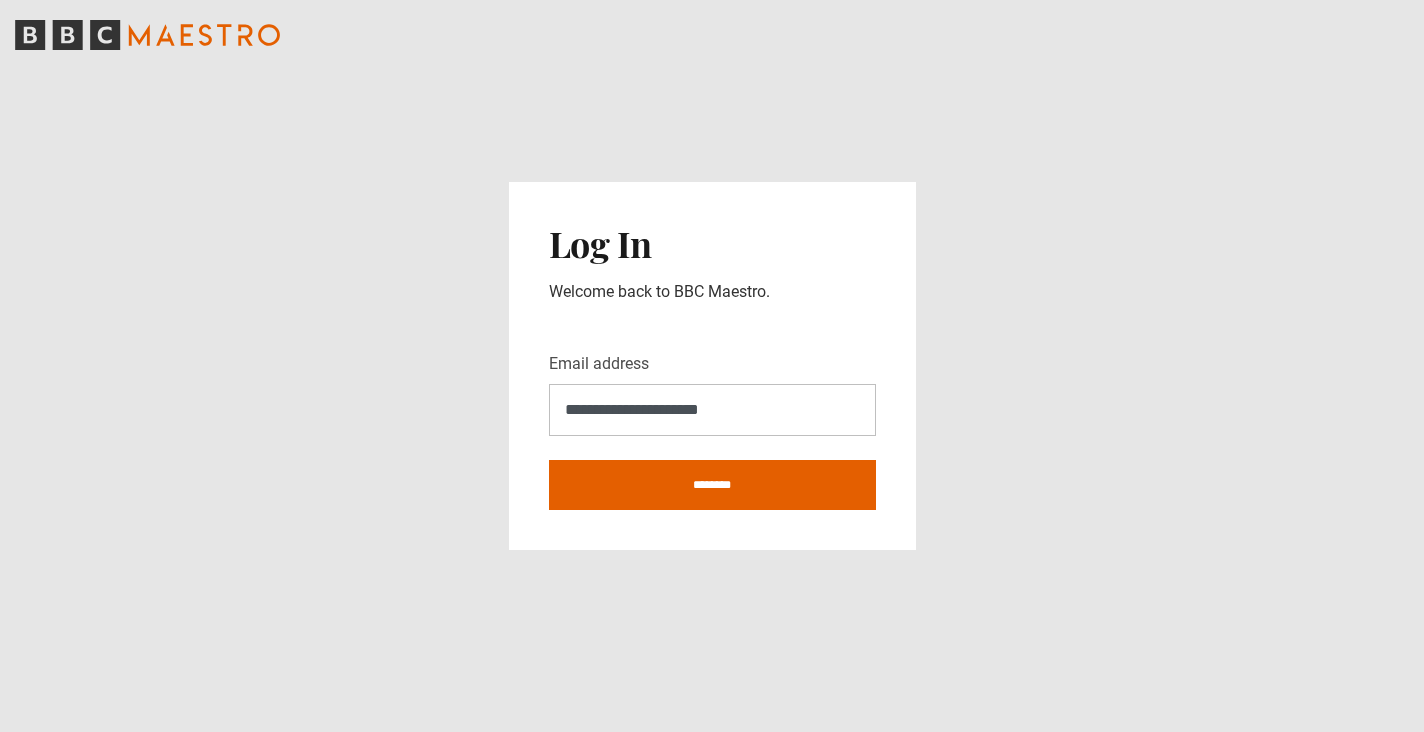 drag, startPoint x: 767, startPoint y: 404, endPoint x: 482, endPoint y: 390, distance: 285.34366 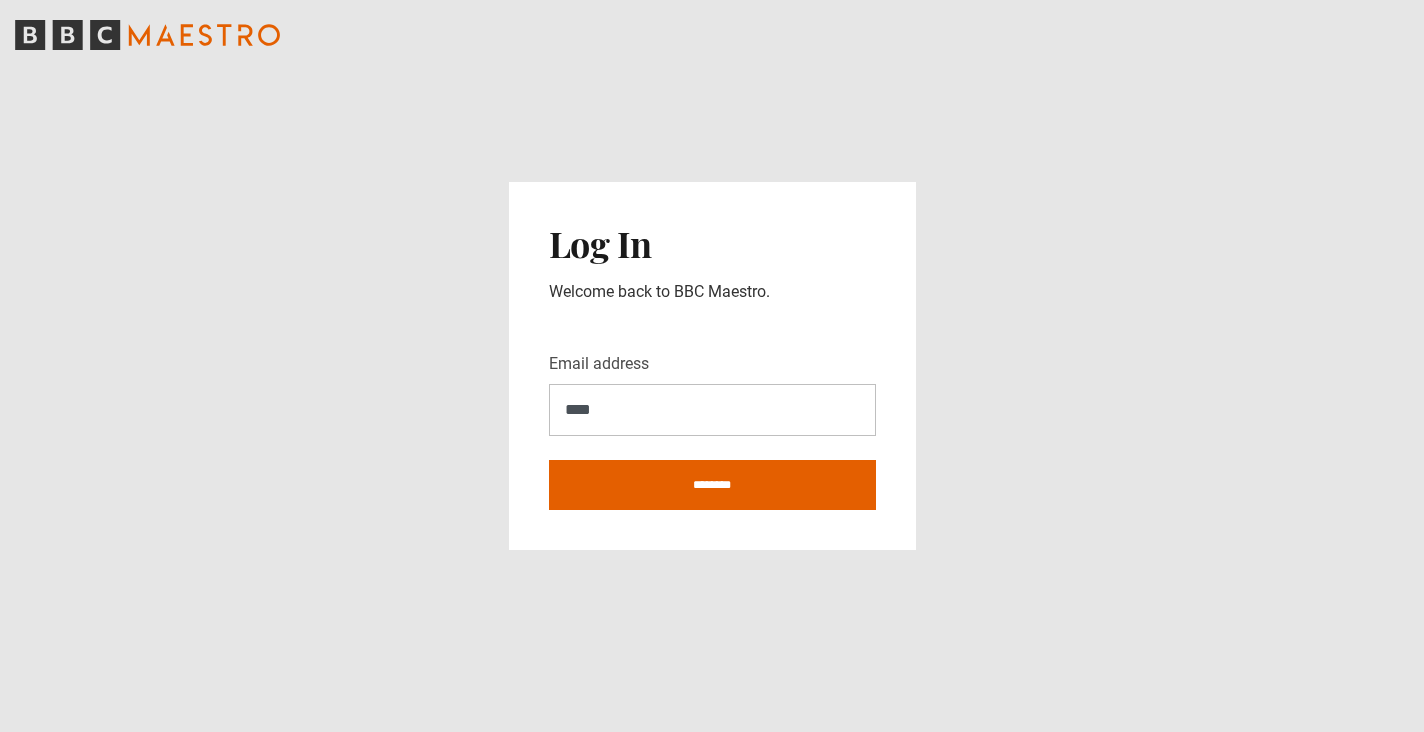 type on "**********" 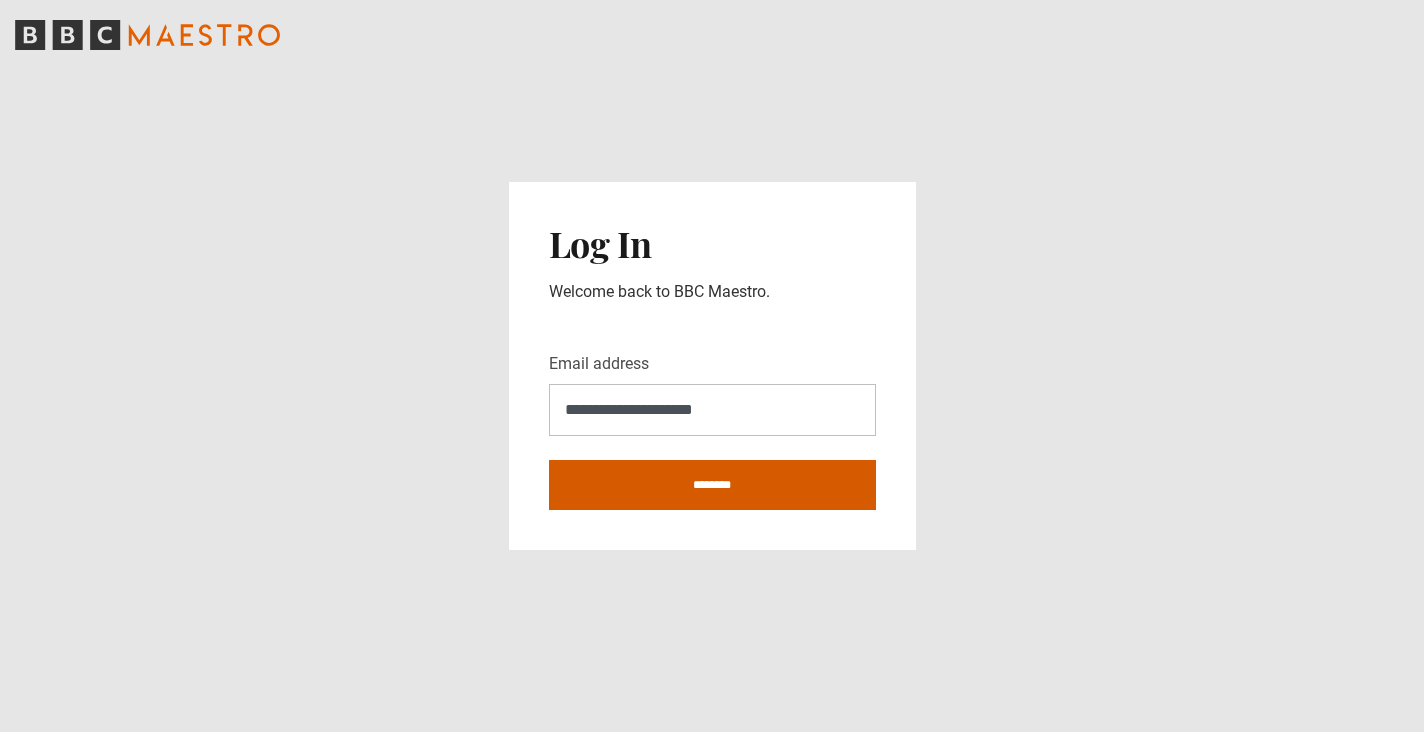 click on "********" at bounding box center (712, 485) 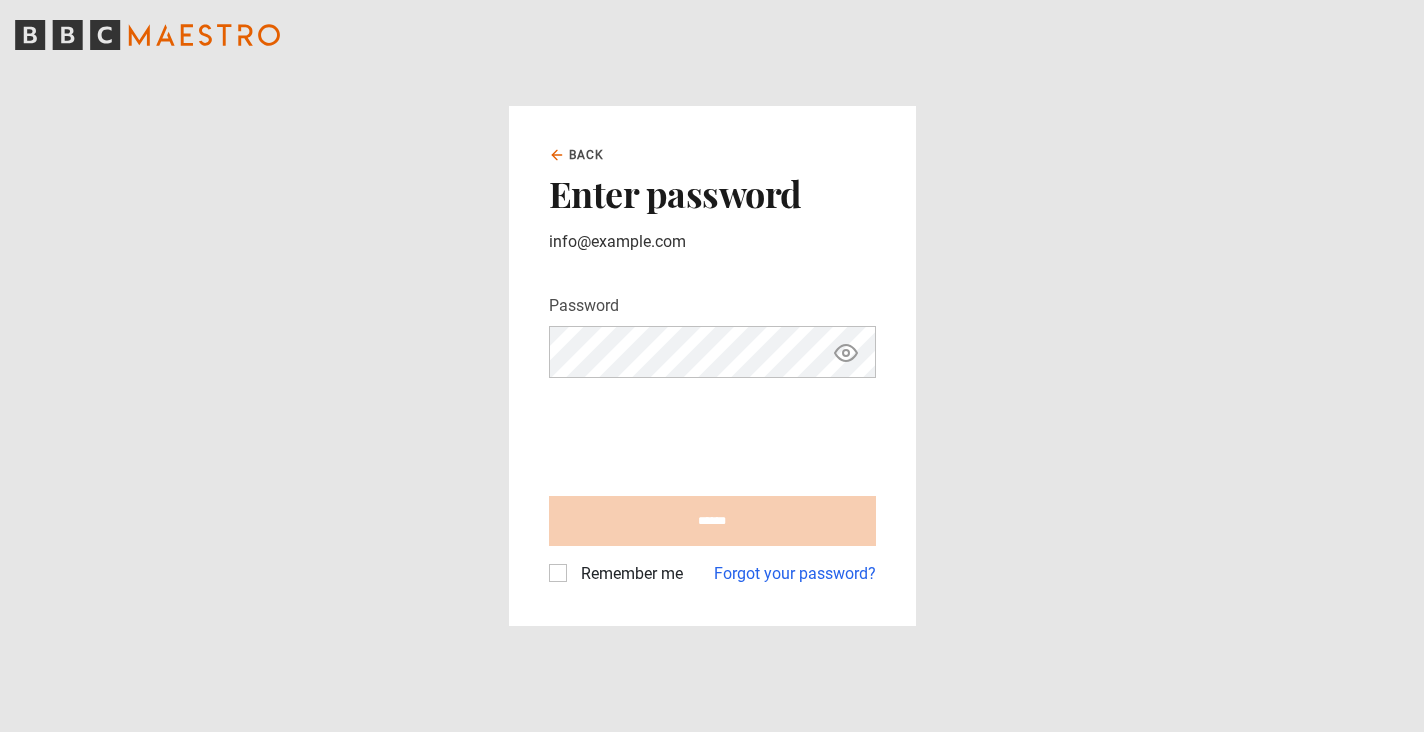 scroll, scrollTop: 0, scrollLeft: 0, axis: both 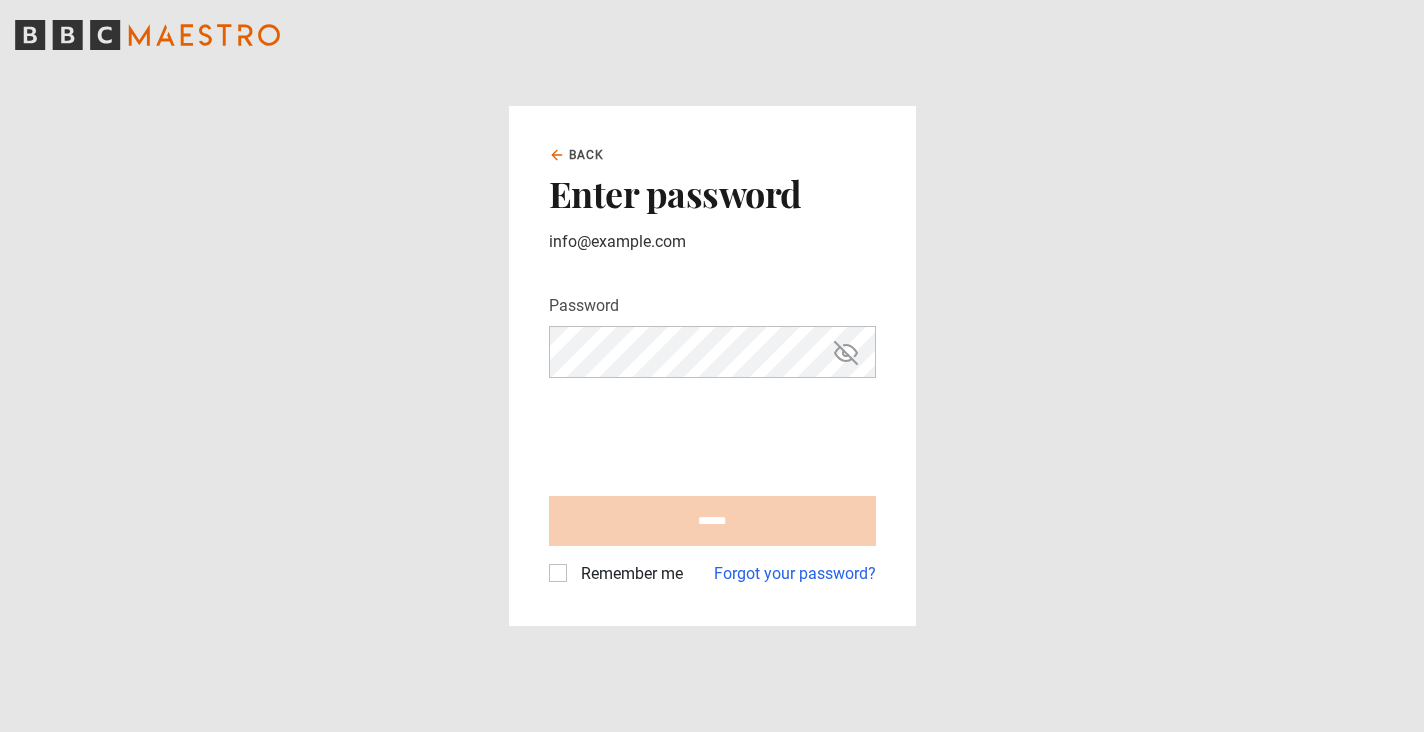 click 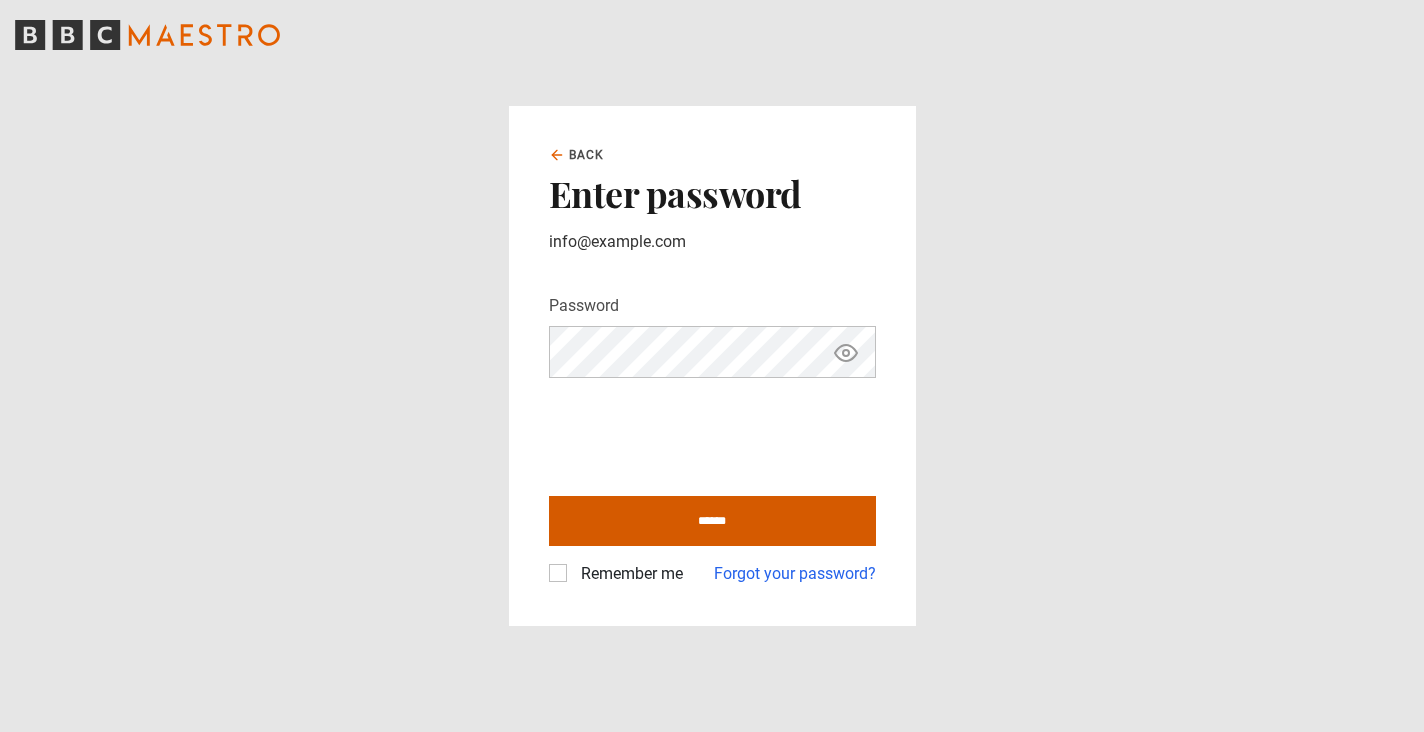 click on "******" at bounding box center [712, 521] 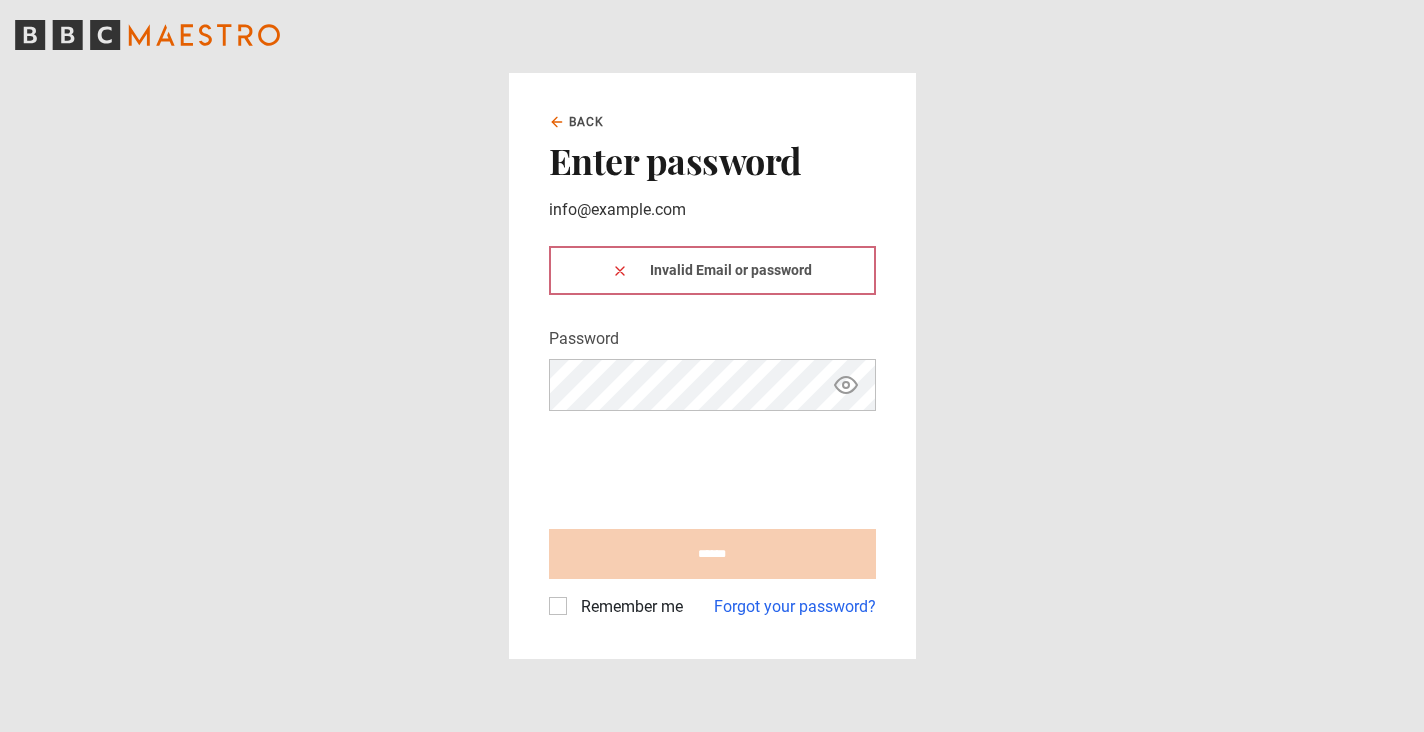 scroll, scrollTop: 0, scrollLeft: 0, axis: both 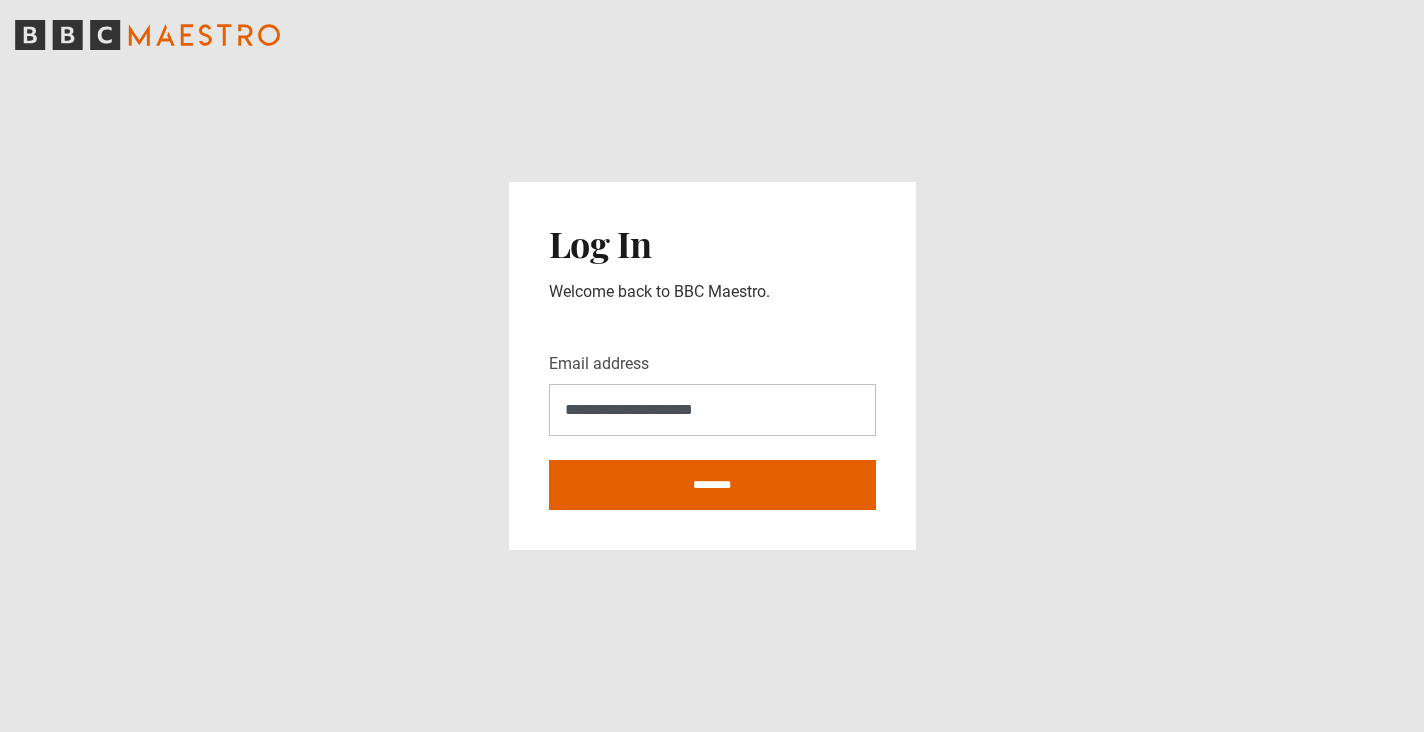 drag, startPoint x: 779, startPoint y: 415, endPoint x: 473, endPoint y: 394, distance: 306.71973 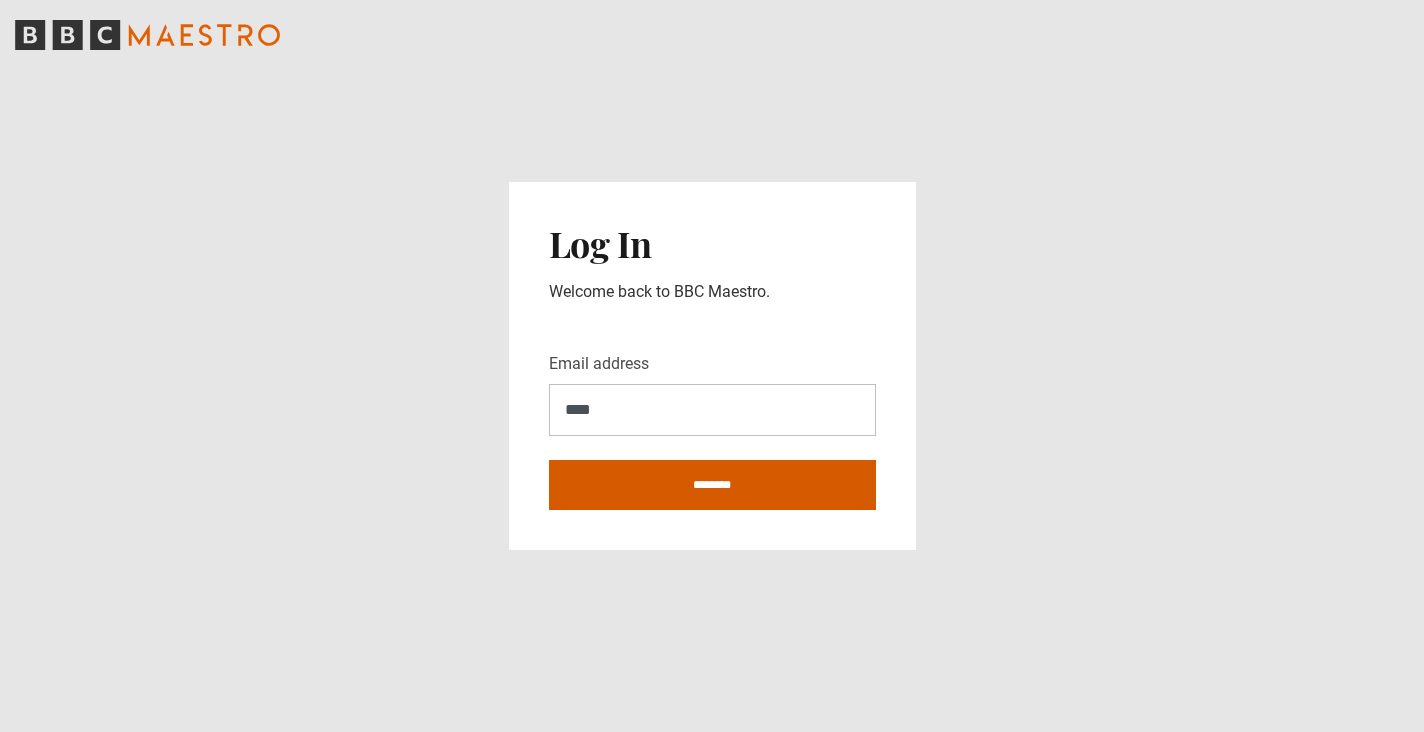type on "**********" 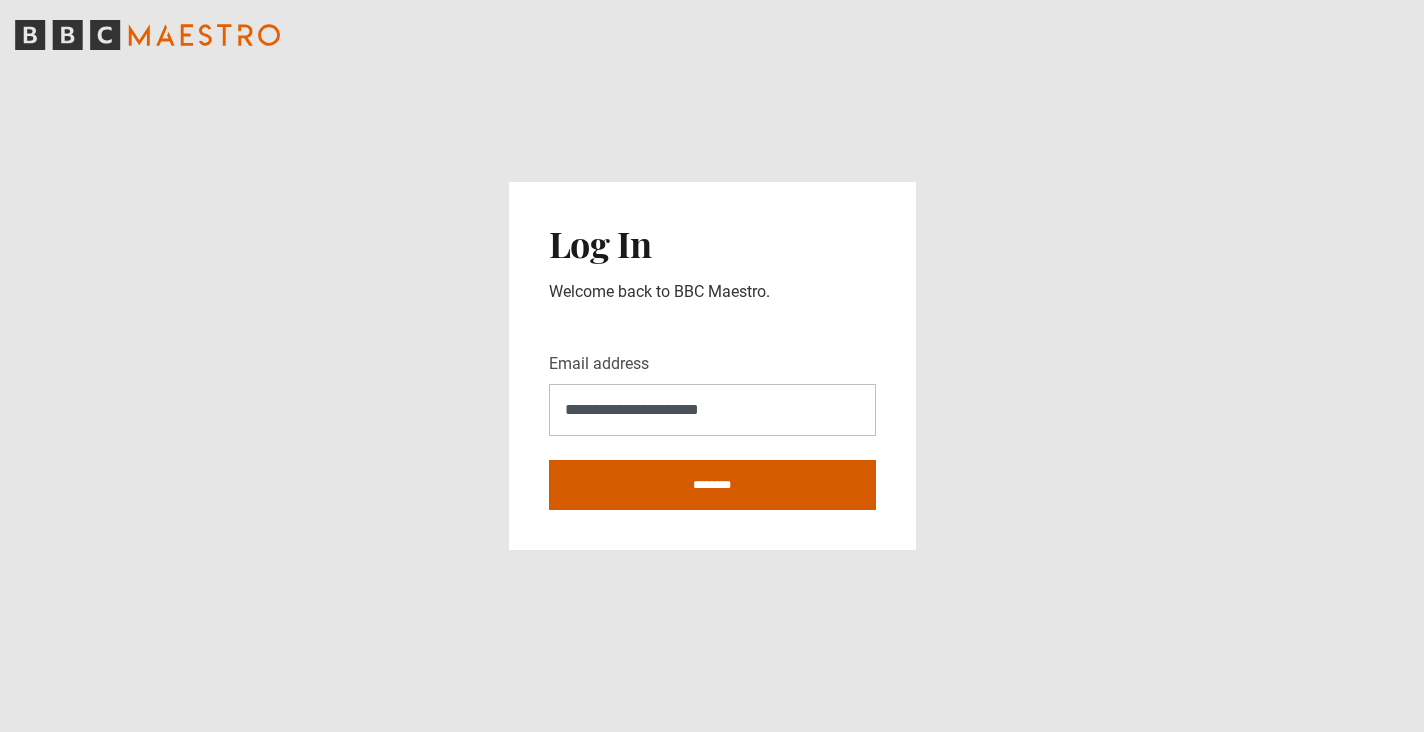 click on "********" at bounding box center (712, 485) 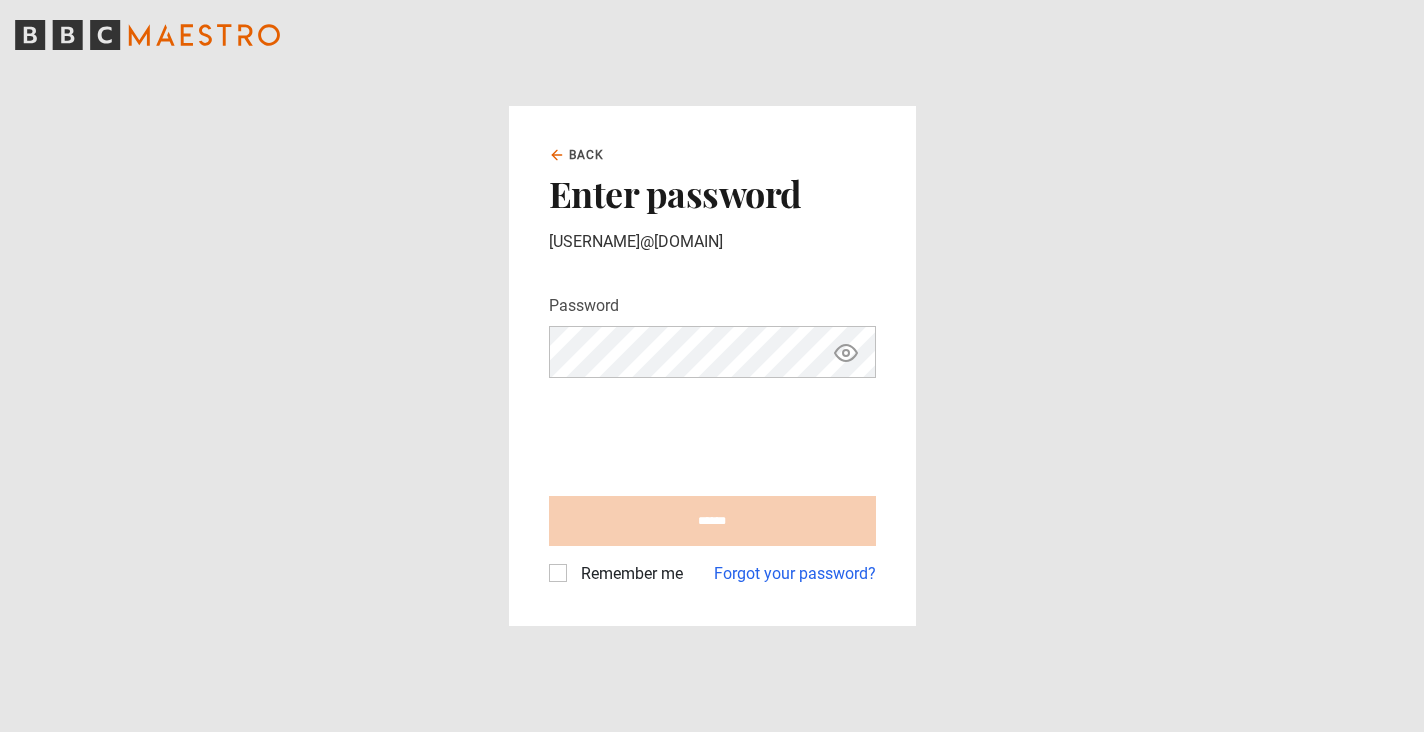 scroll, scrollTop: 0, scrollLeft: 0, axis: both 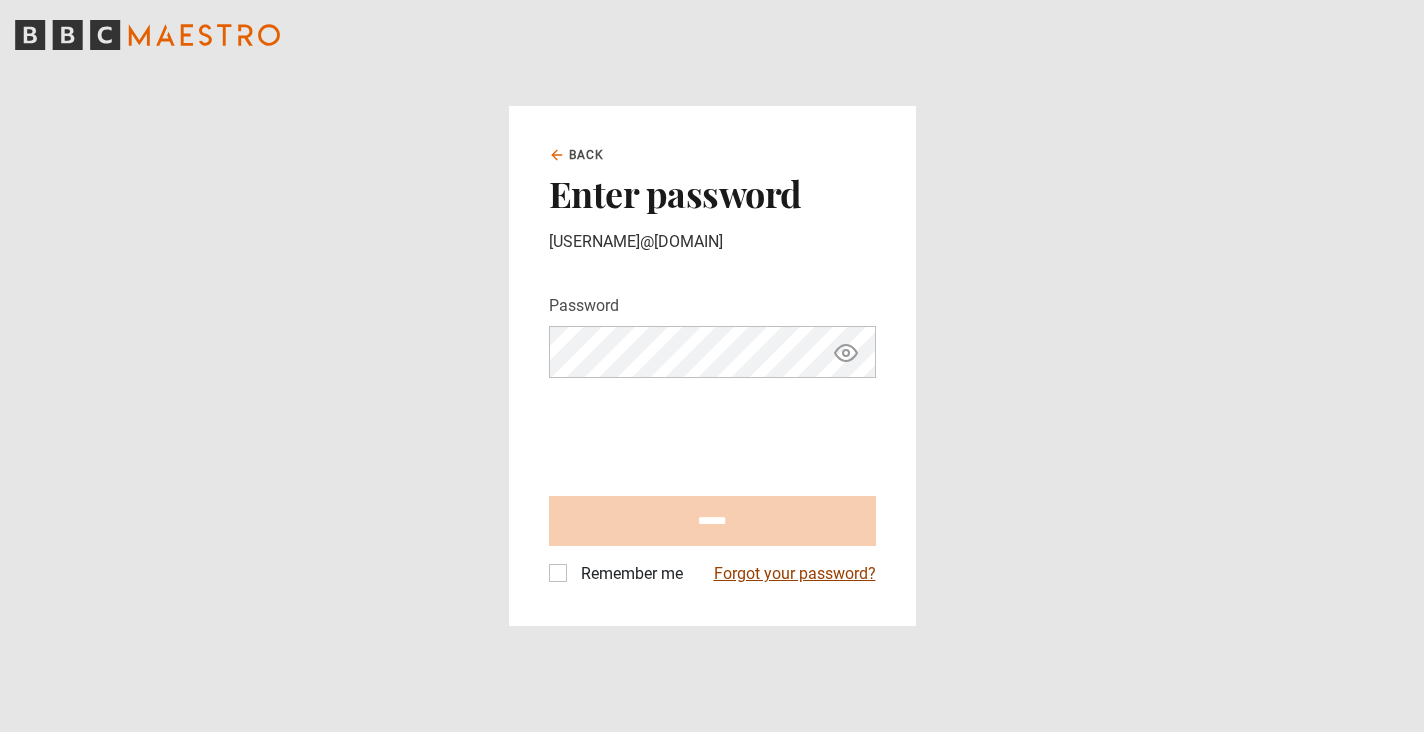 click on "Forgot your password?" at bounding box center (795, 574) 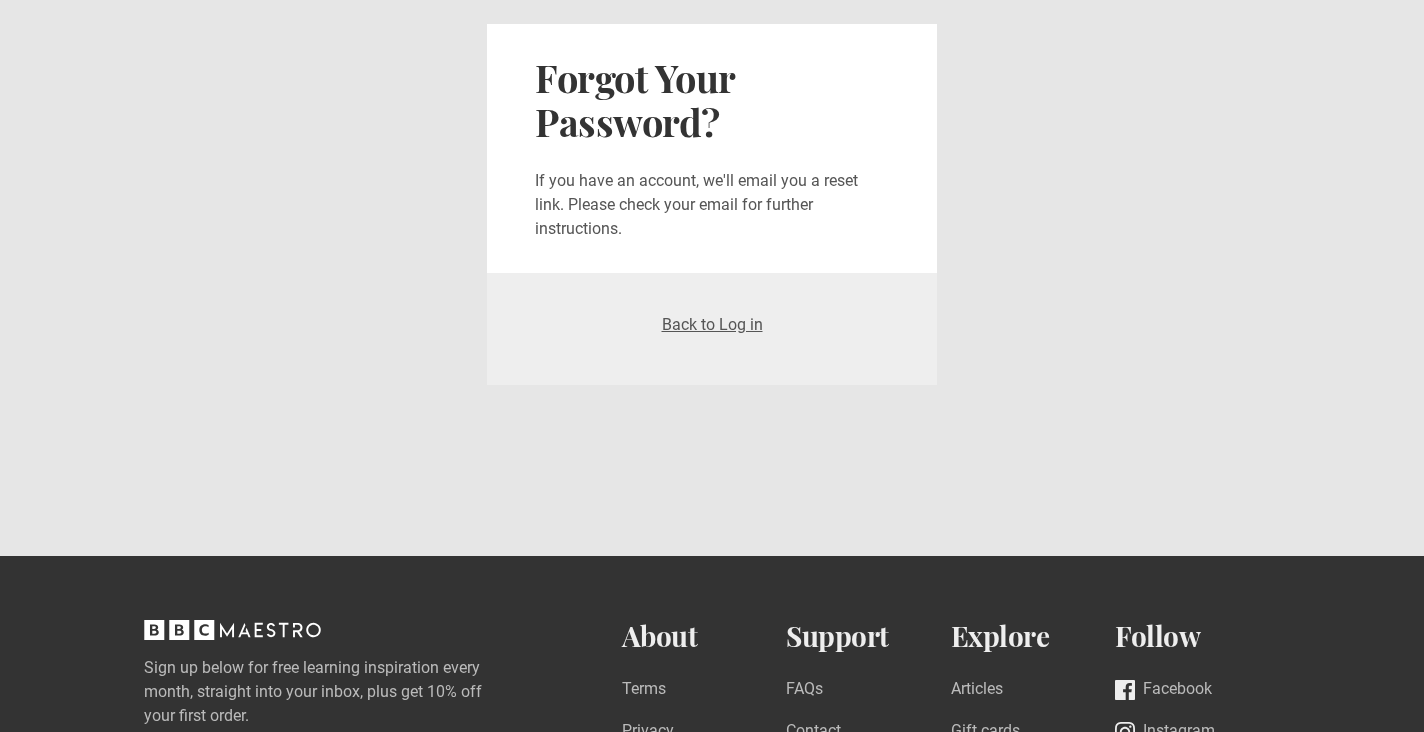 scroll, scrollTop: 0, scrollLeft: 0, axis: both 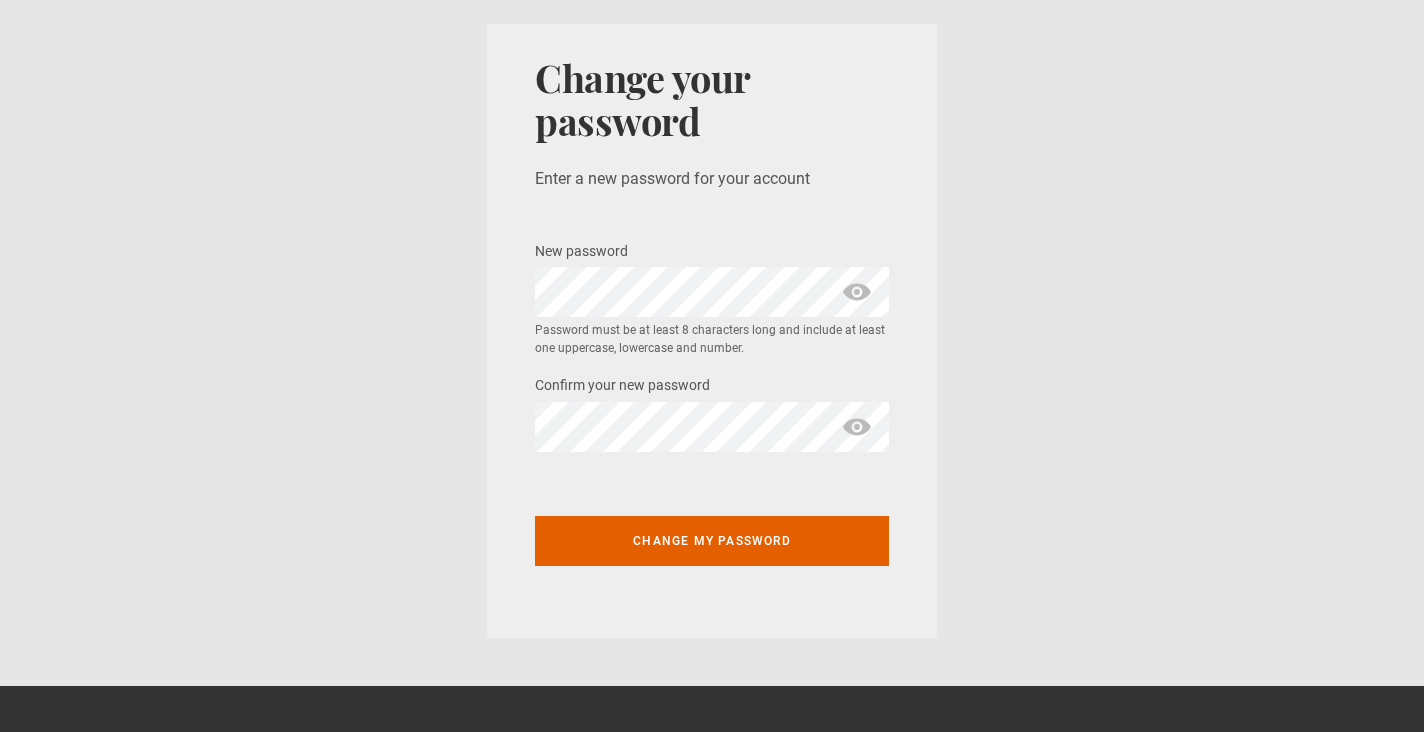 click at bounding box center (857, 292) 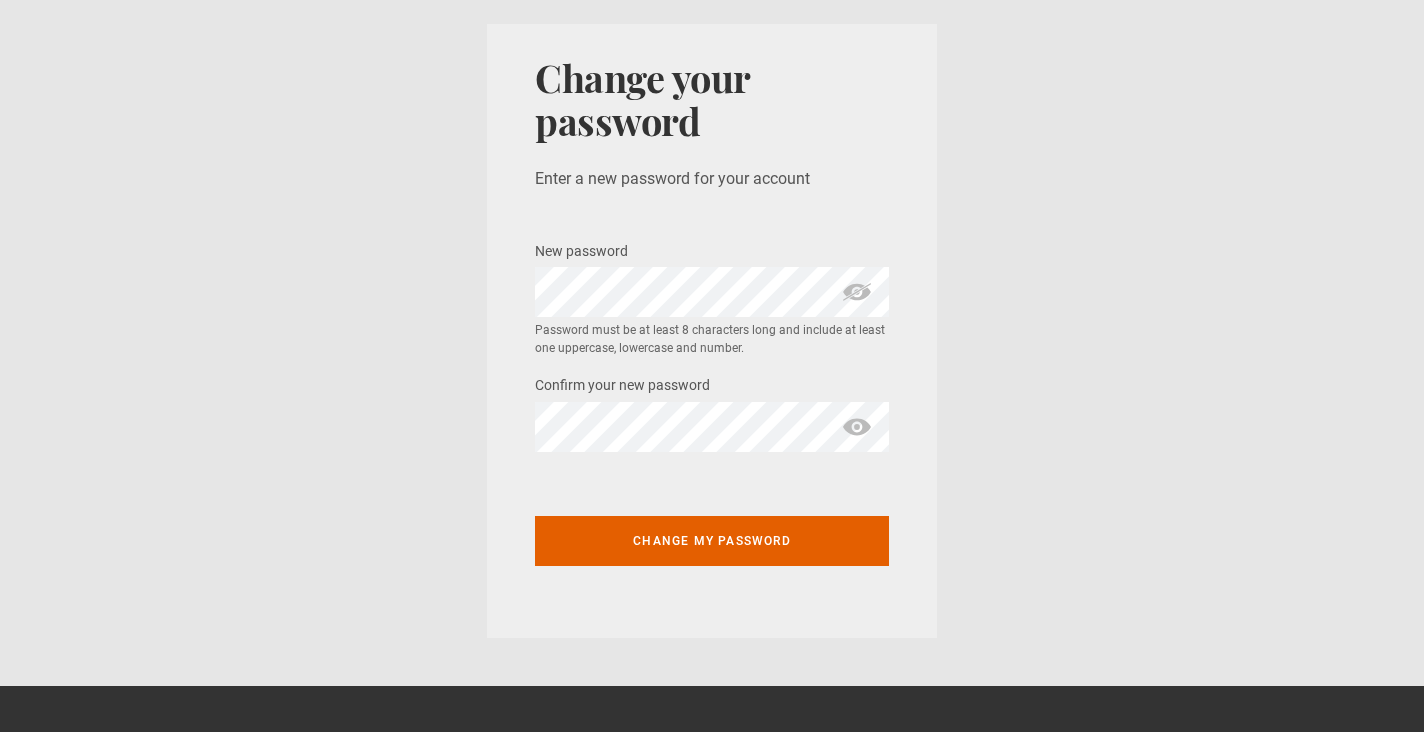 click at bounding box center [857, 427] 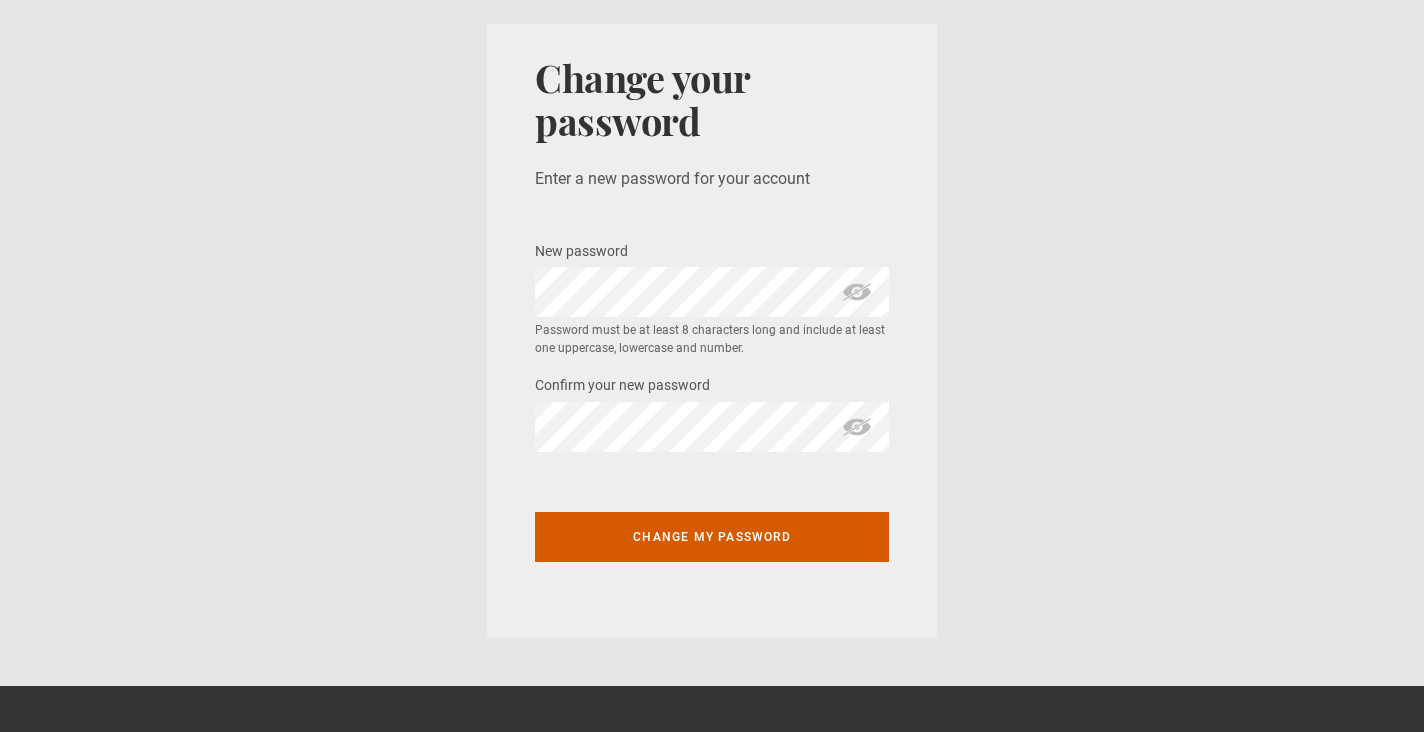 click on "Change my password" at bounding box center (712, 537) 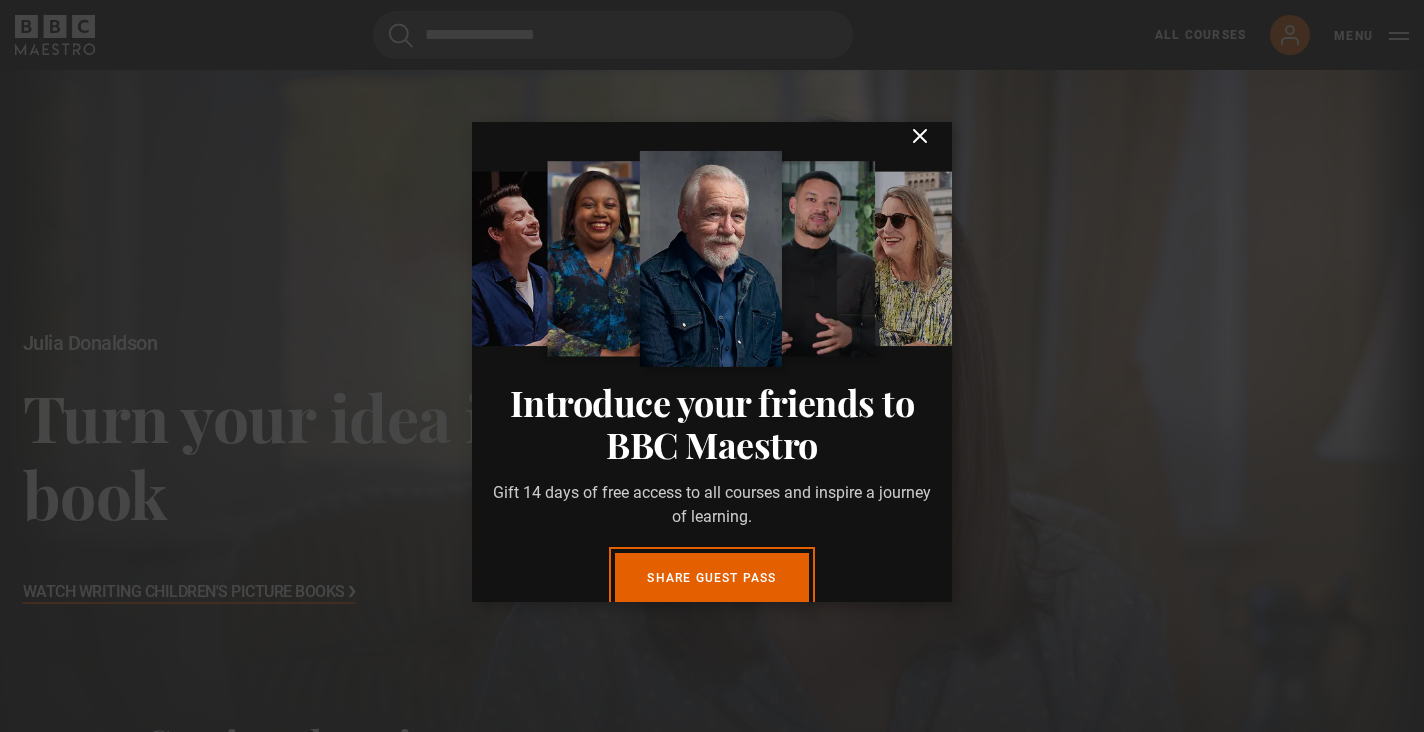 scroll, scrollTop: 0, scrollLeft: 0, axis: both 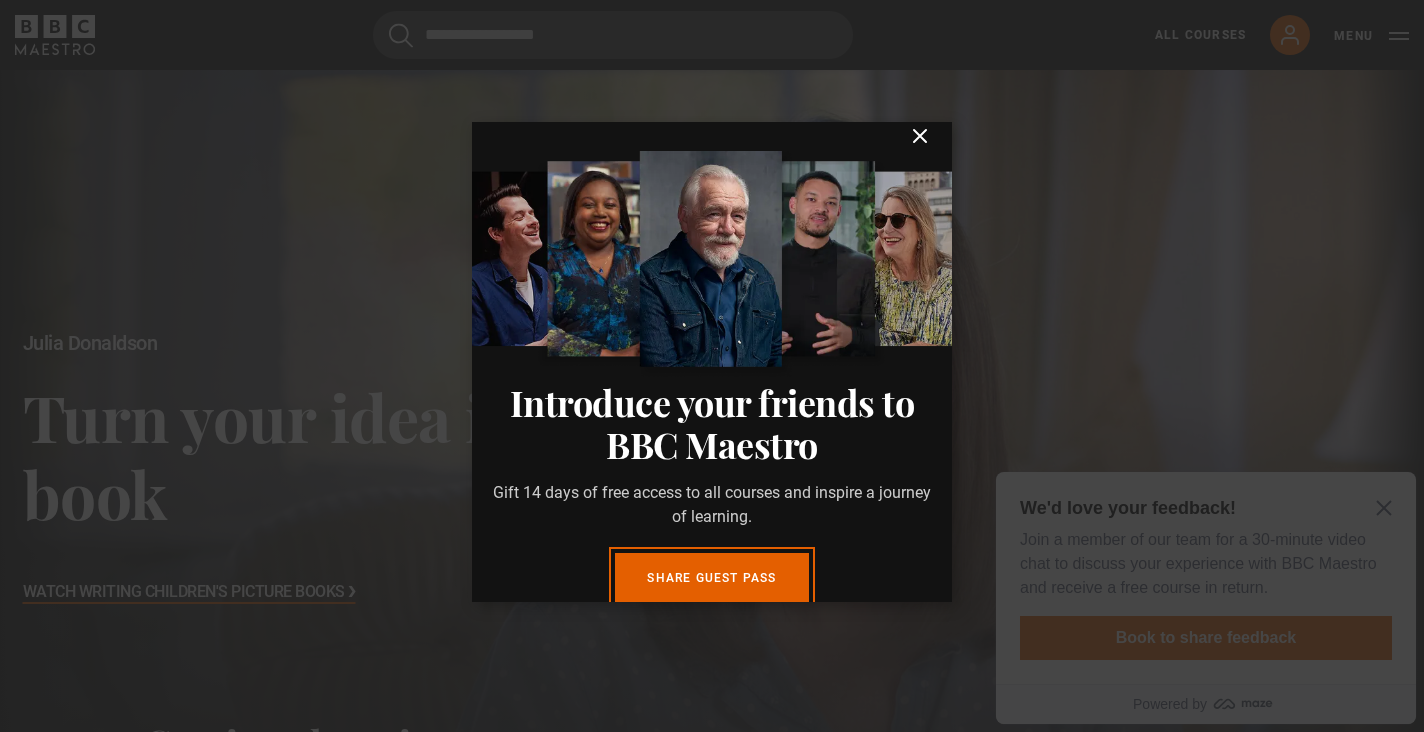 click 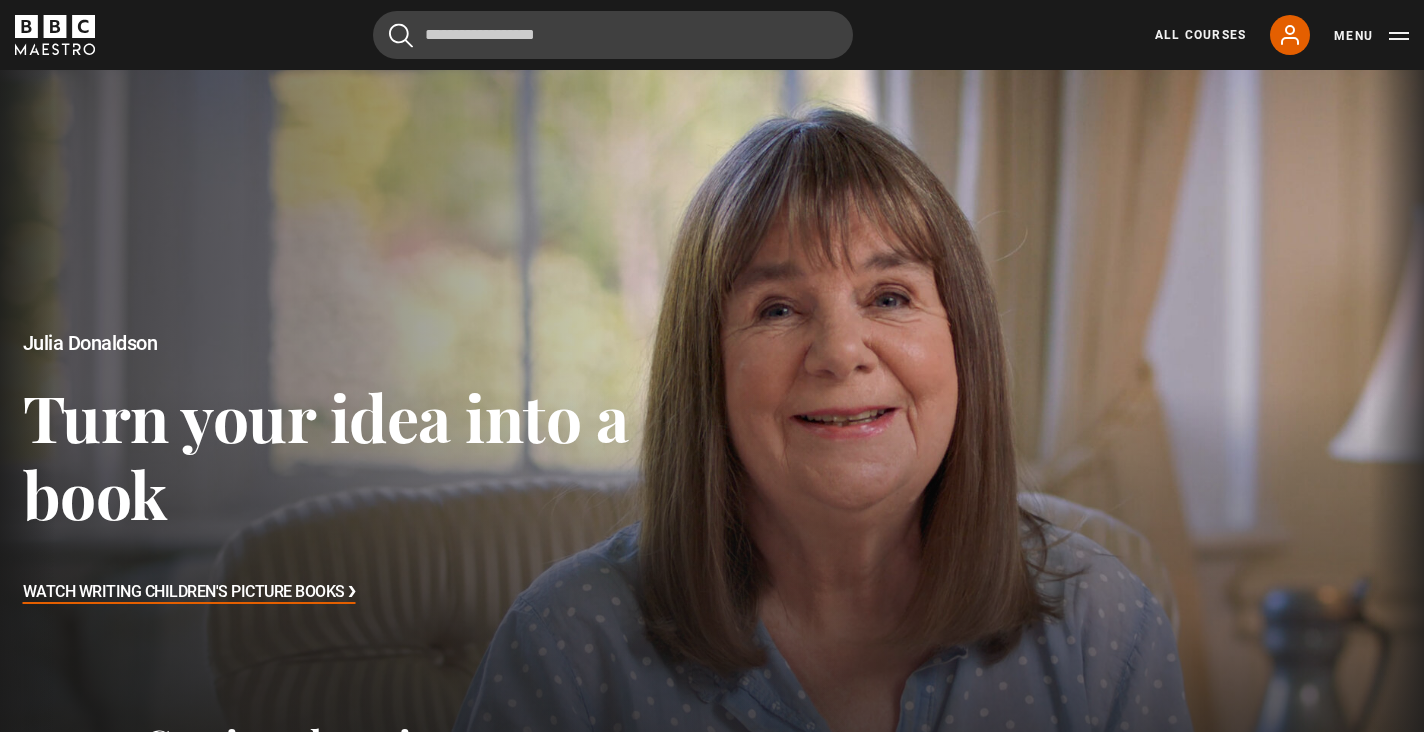 click at bounding box center (712, 470) 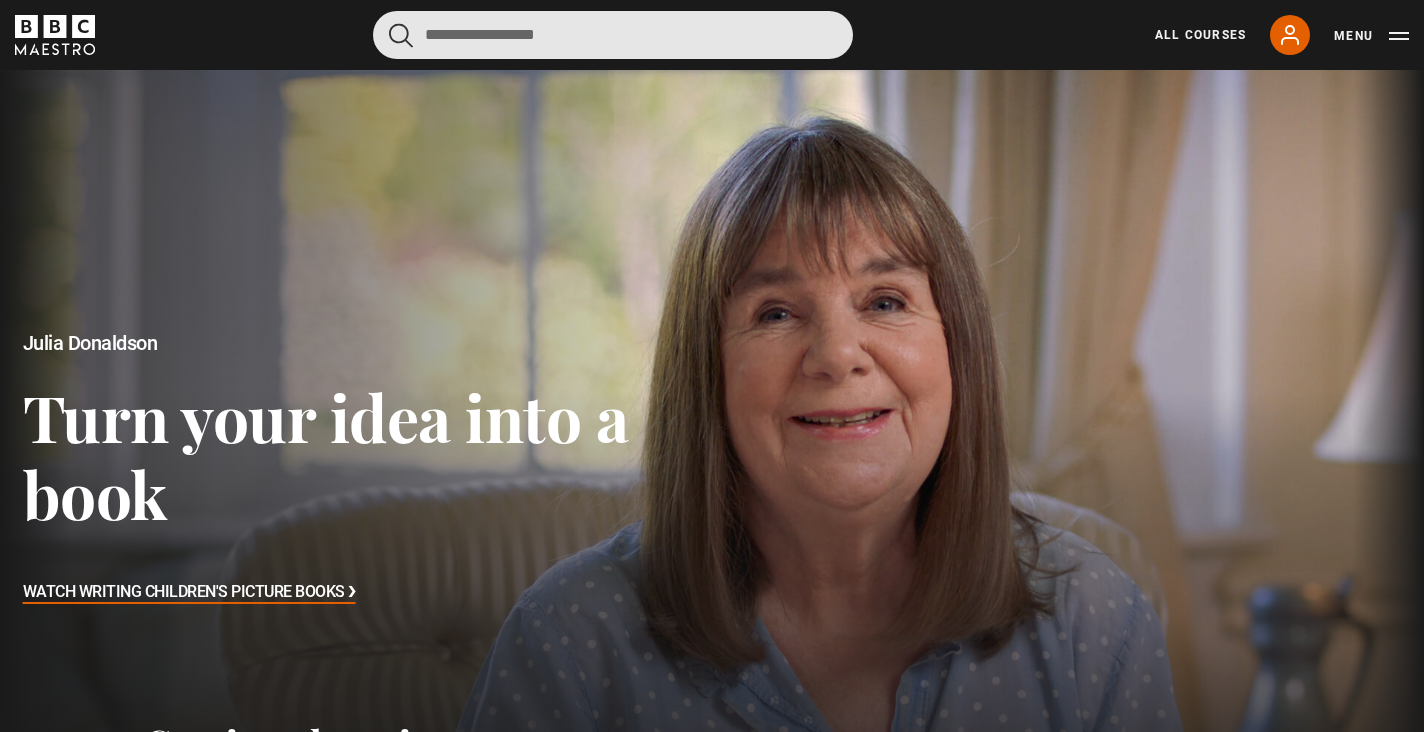 click at bounding box center (613, 35) 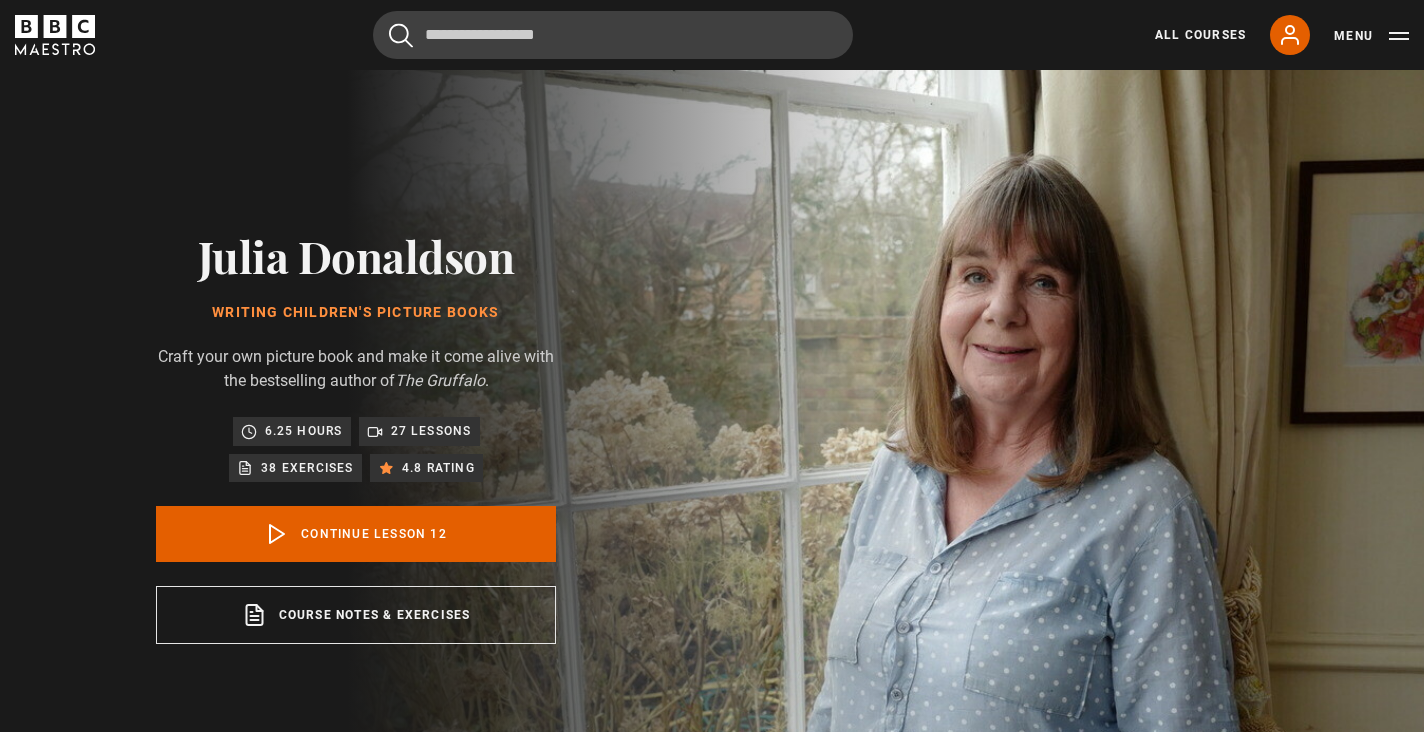 scroll, scrollTop: 804, scrollLeft: 0, axis: vertical 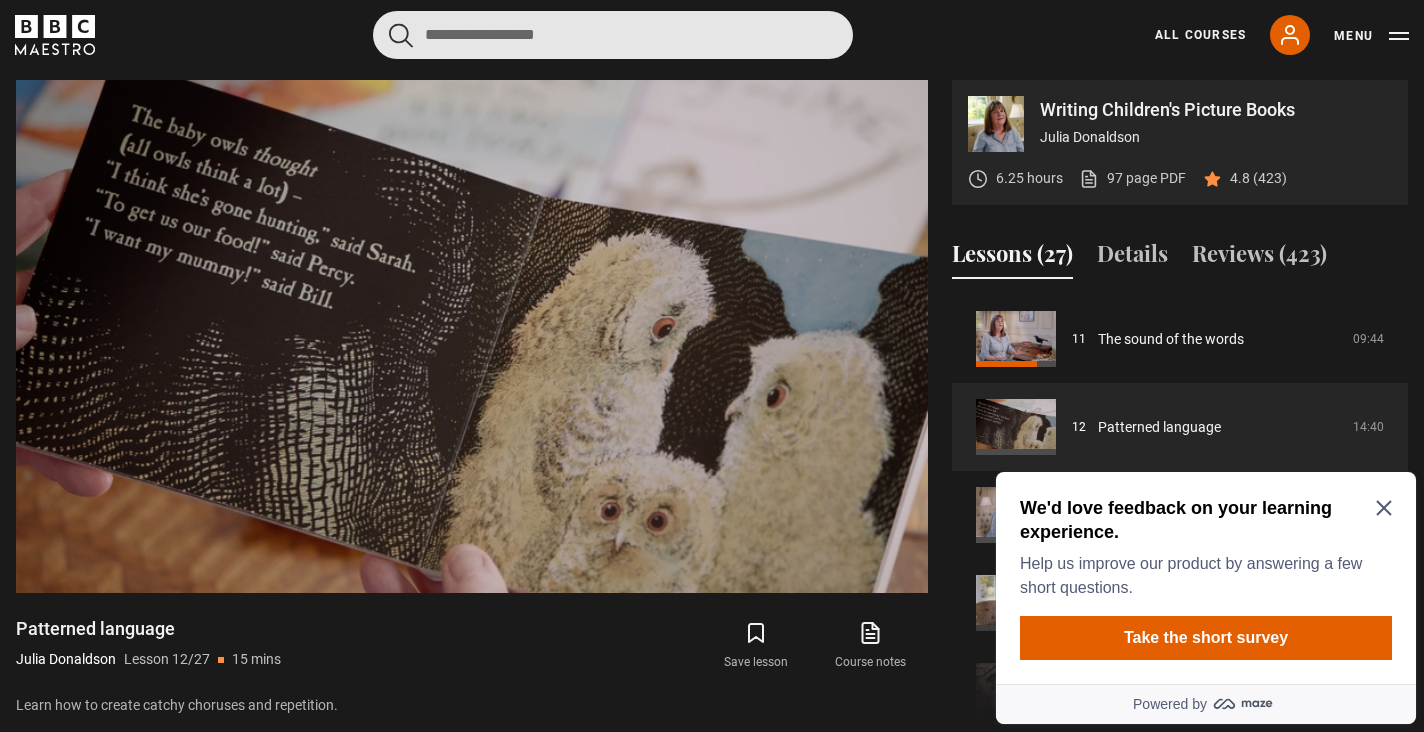 click at bounding box center (613, 35) 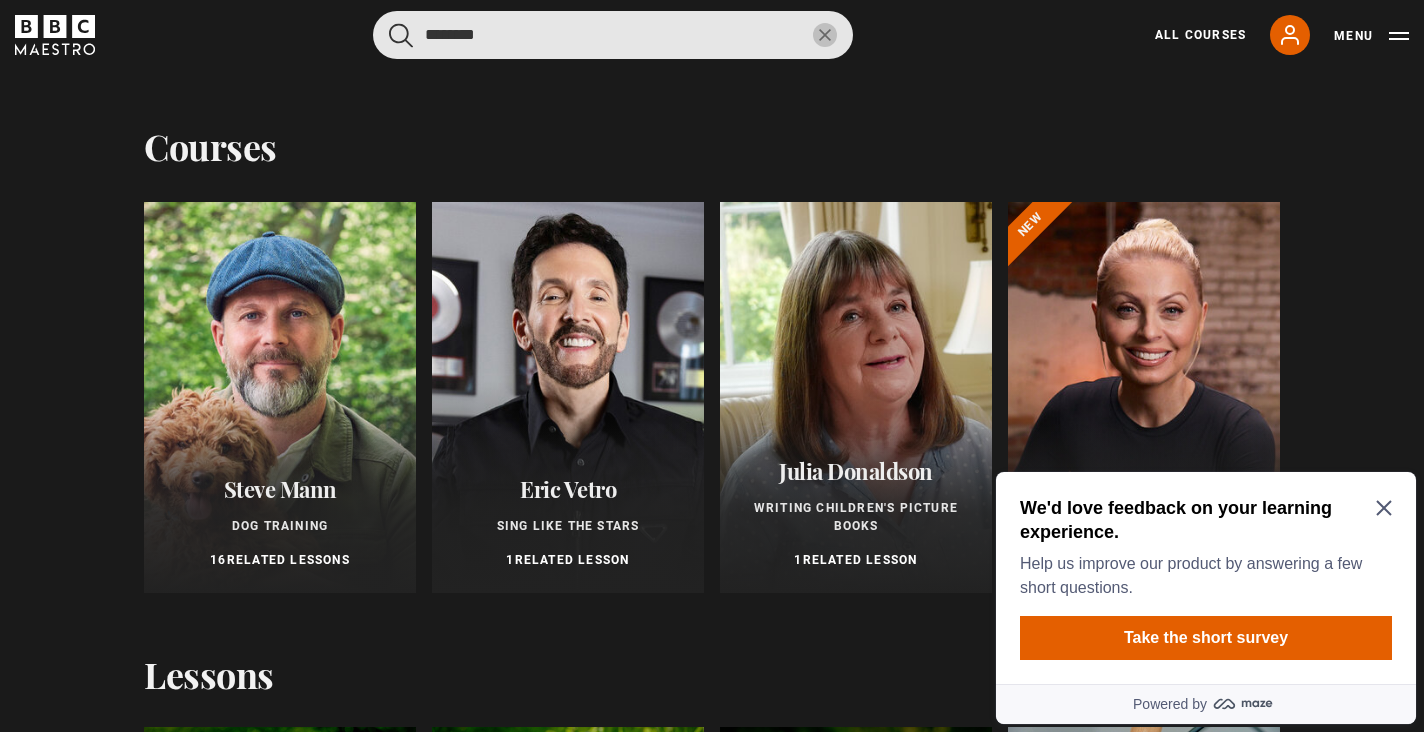 type on "********" 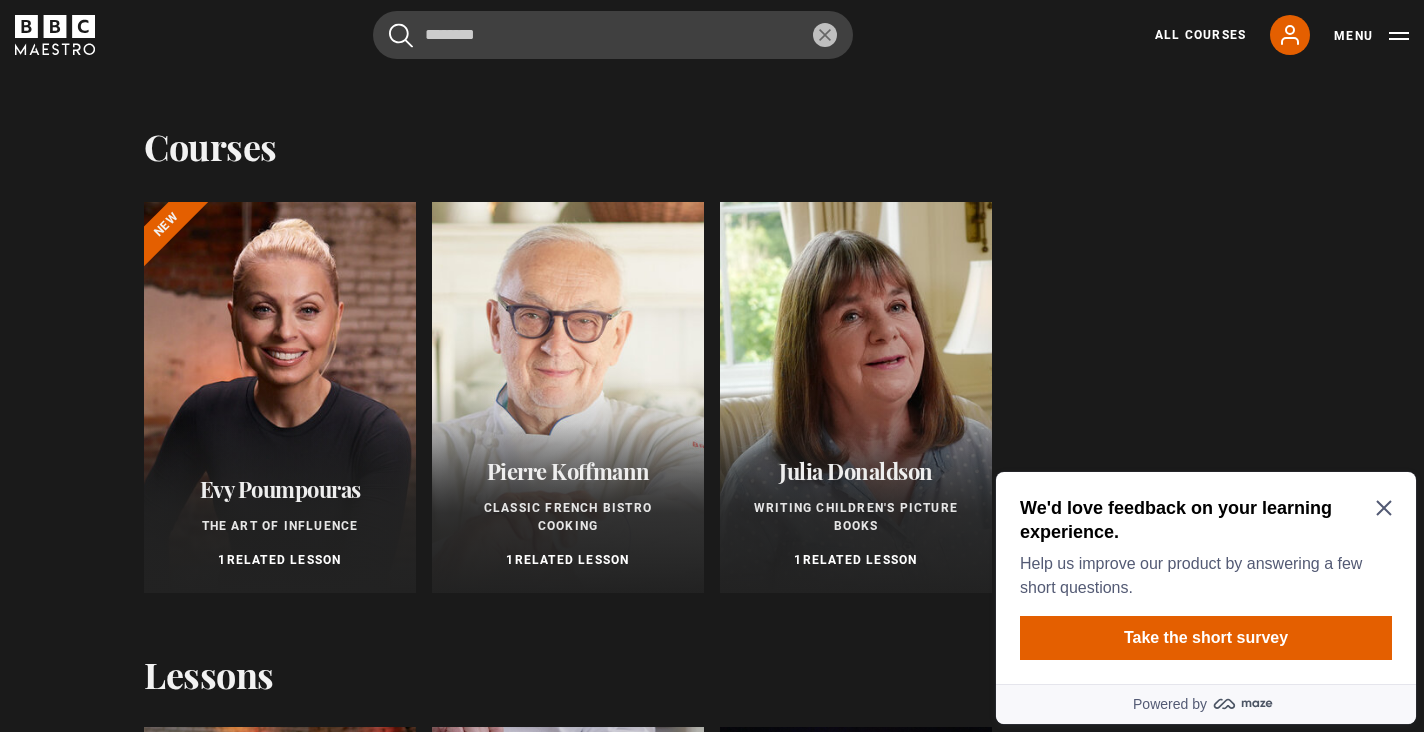 click on "We'd love feedback on your learning experience." at bounding box center [1202, 520] 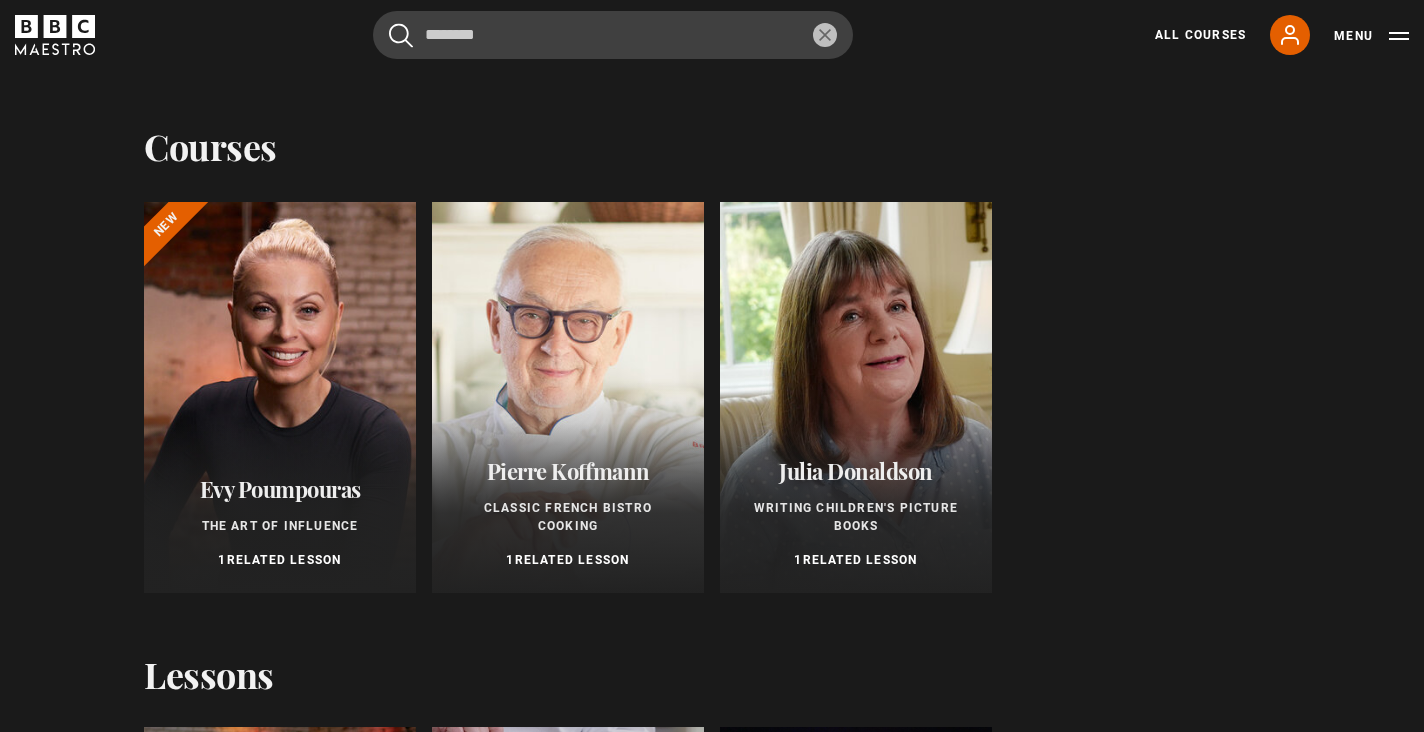 click on "Writing Children's Picture Books" at bounding box center (856, 517) 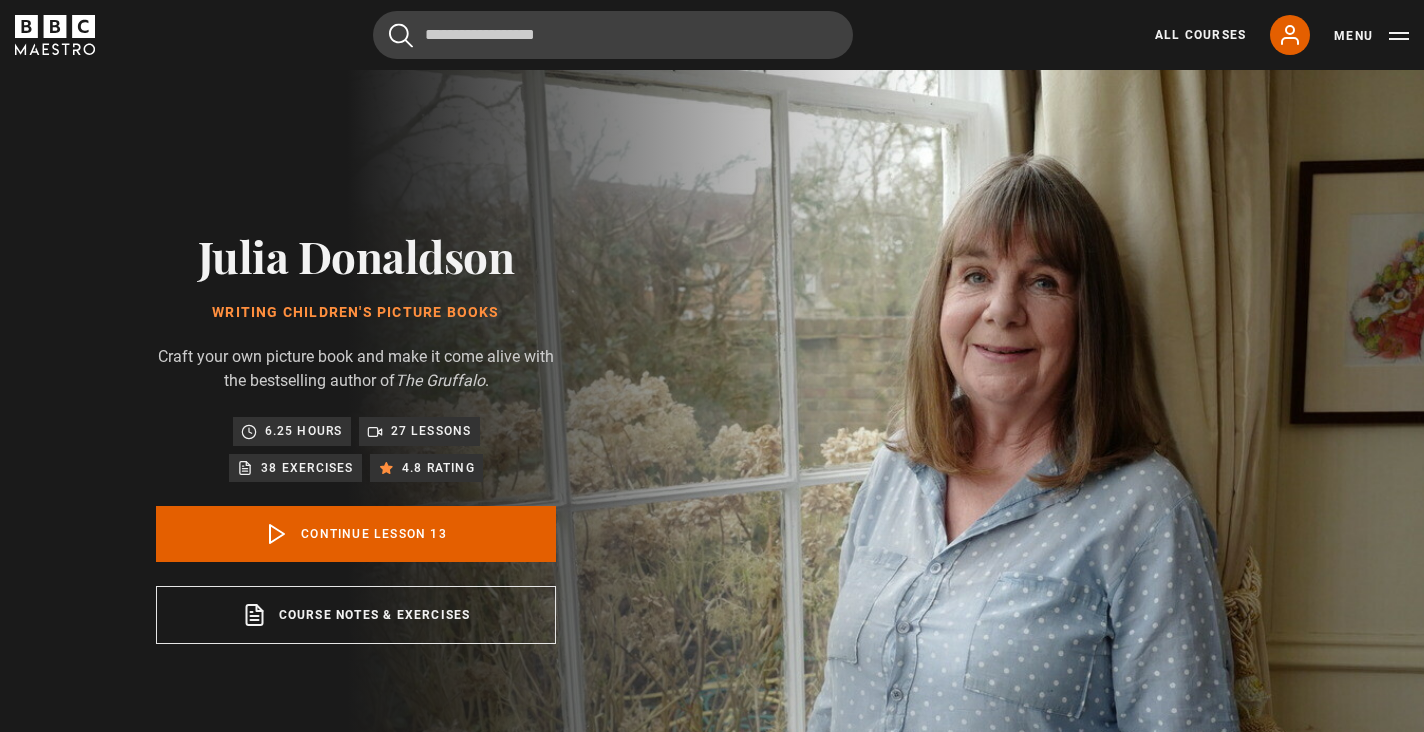 scroll, scrollTop: 804, scrollLeft: 0, axis: vertical 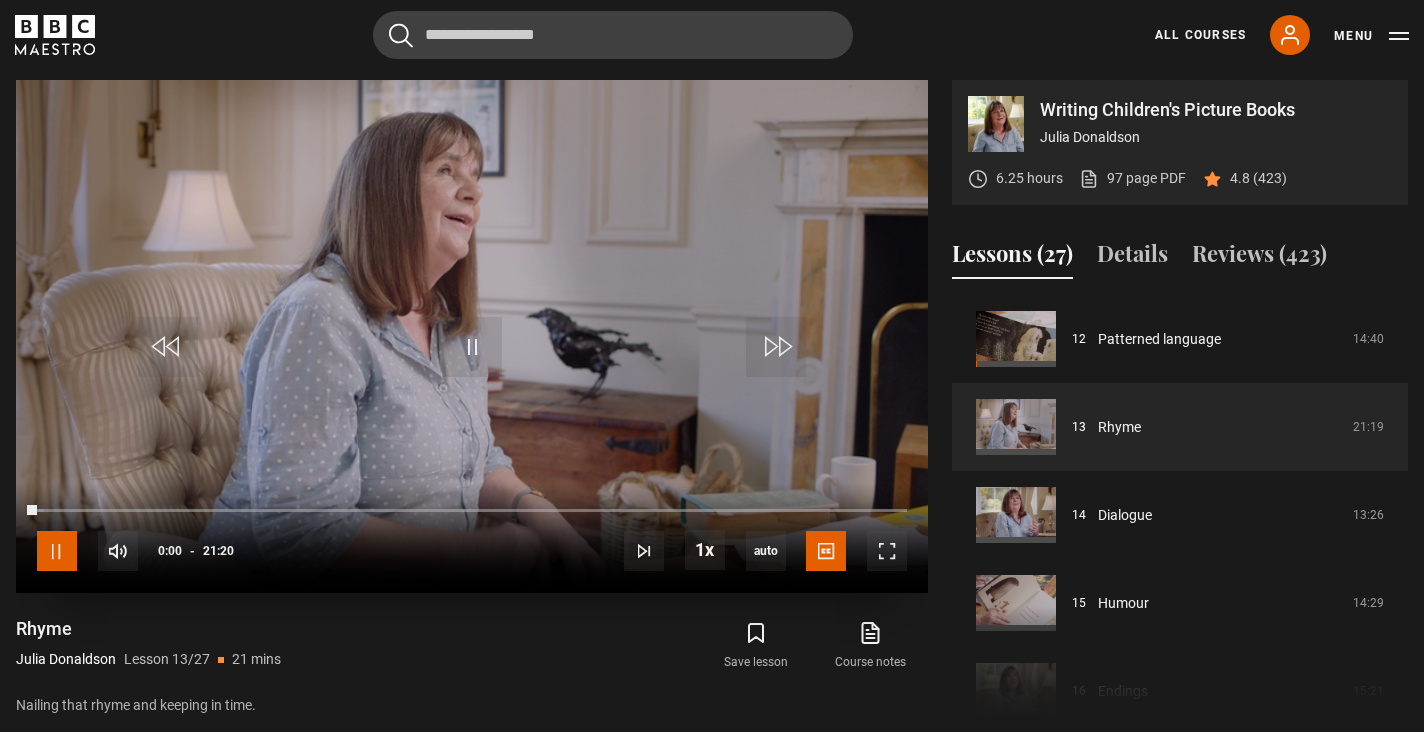 click at bounding box center [57, 551] 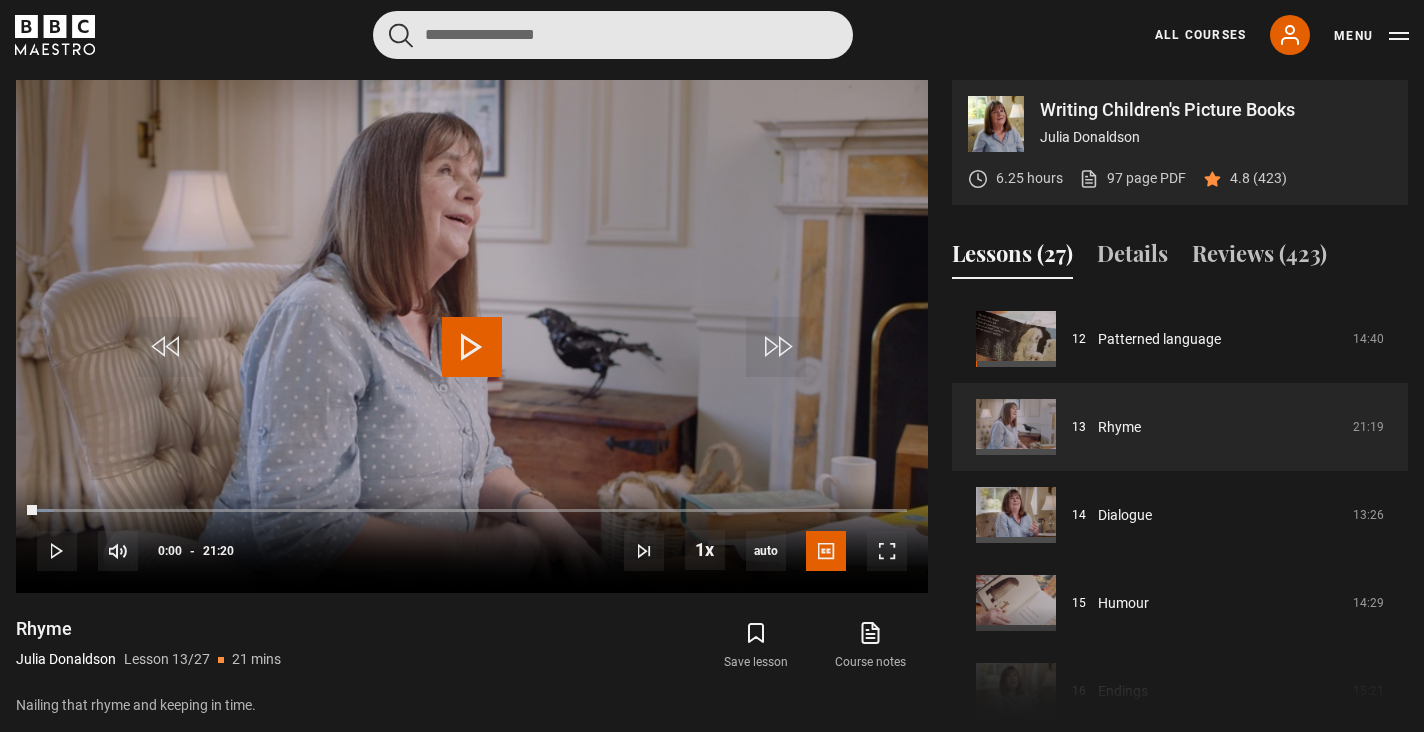 click at bounding box center [613, 35] 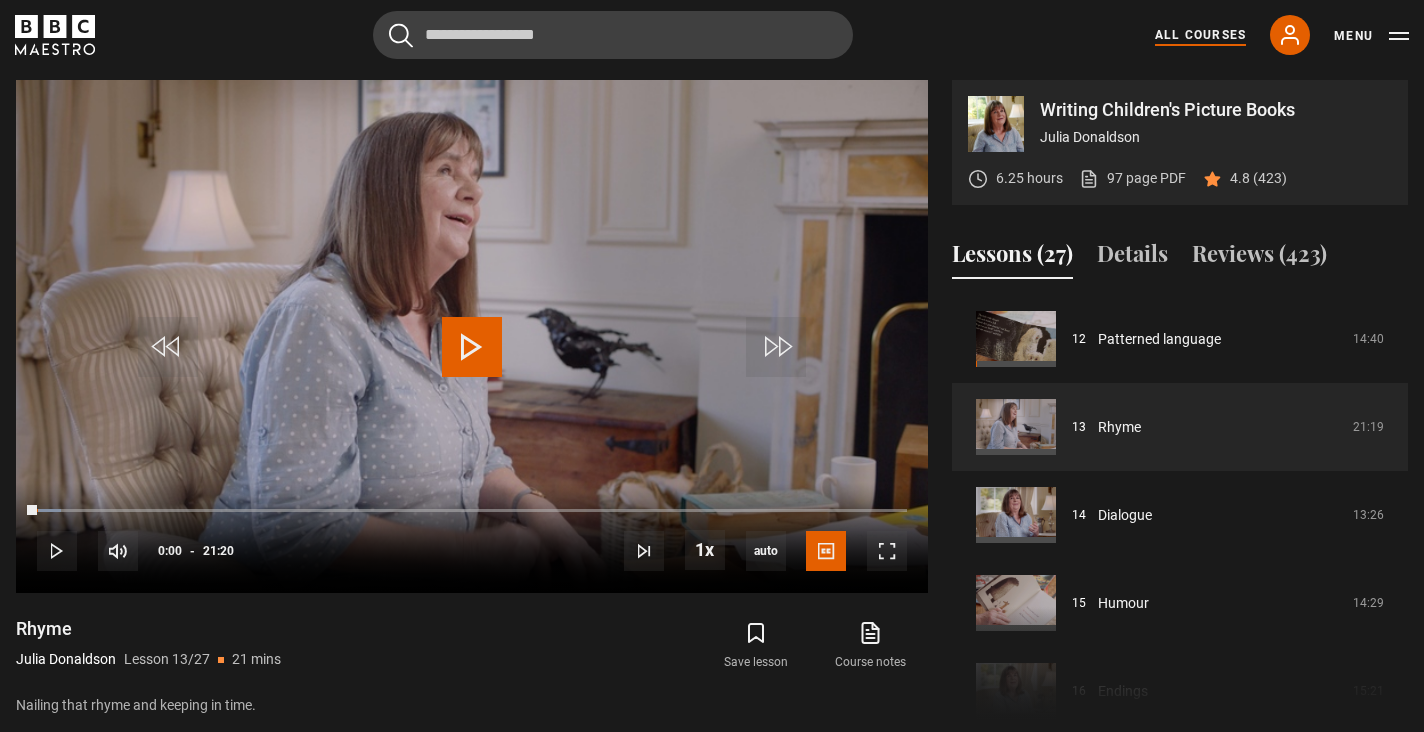 click on "All Courses" at bounding box center (1200, 35) 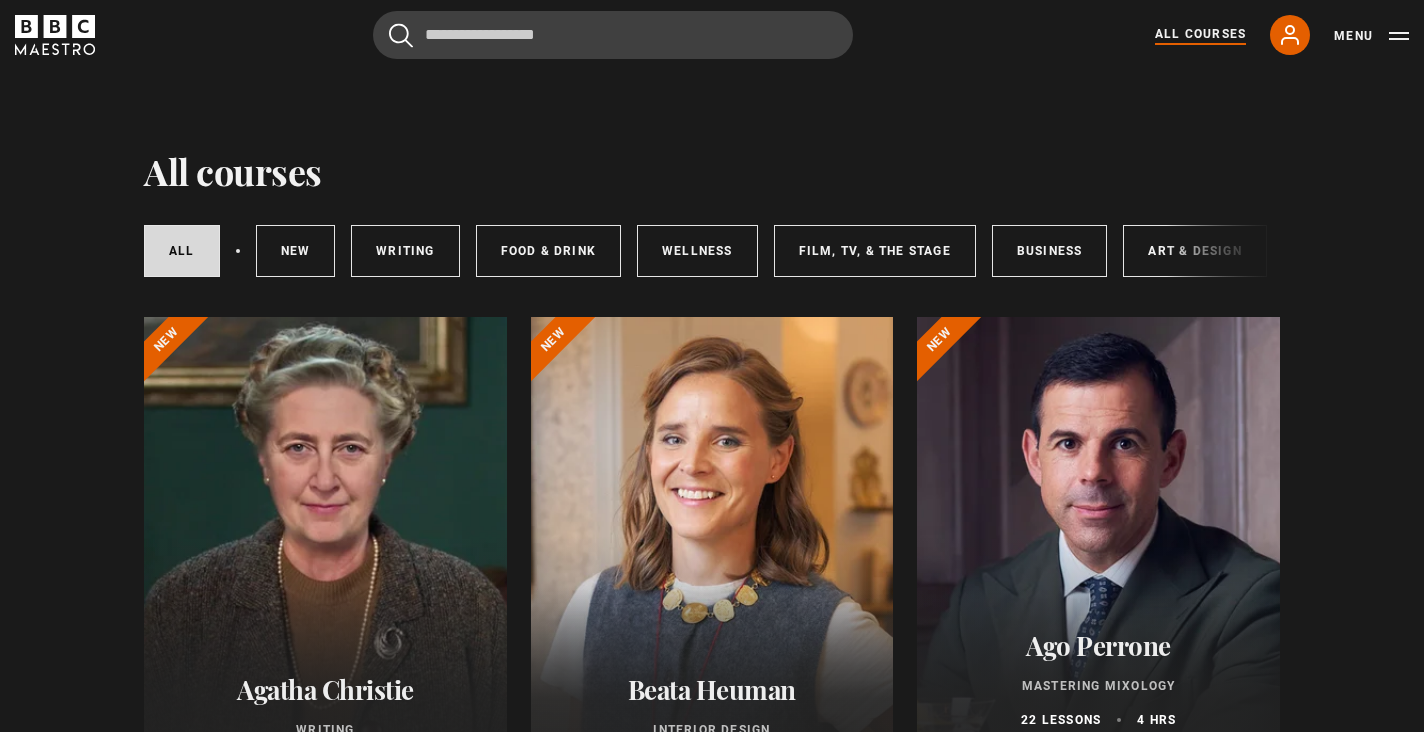 scroll, scrollTop: 0, scrollLeft: 0, axis: both 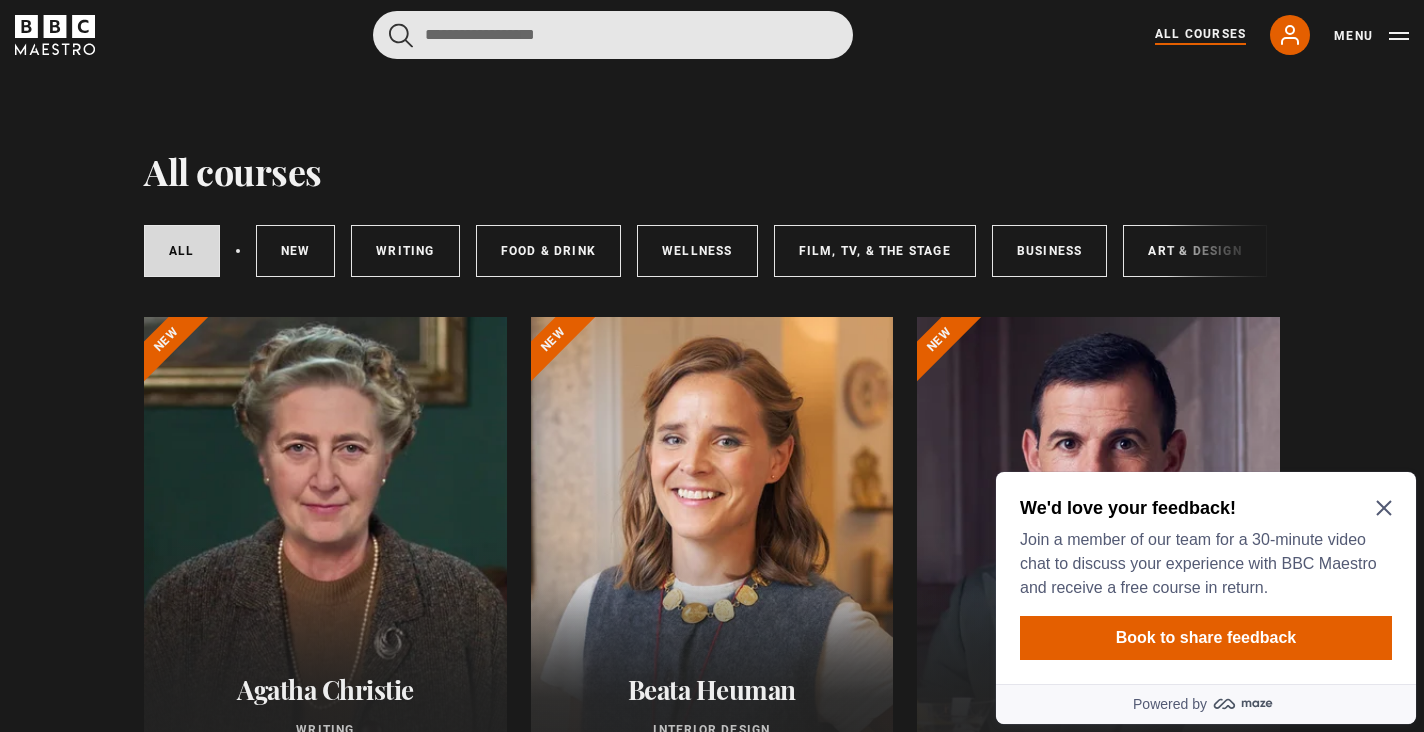 click at bounding box center (613, 35) 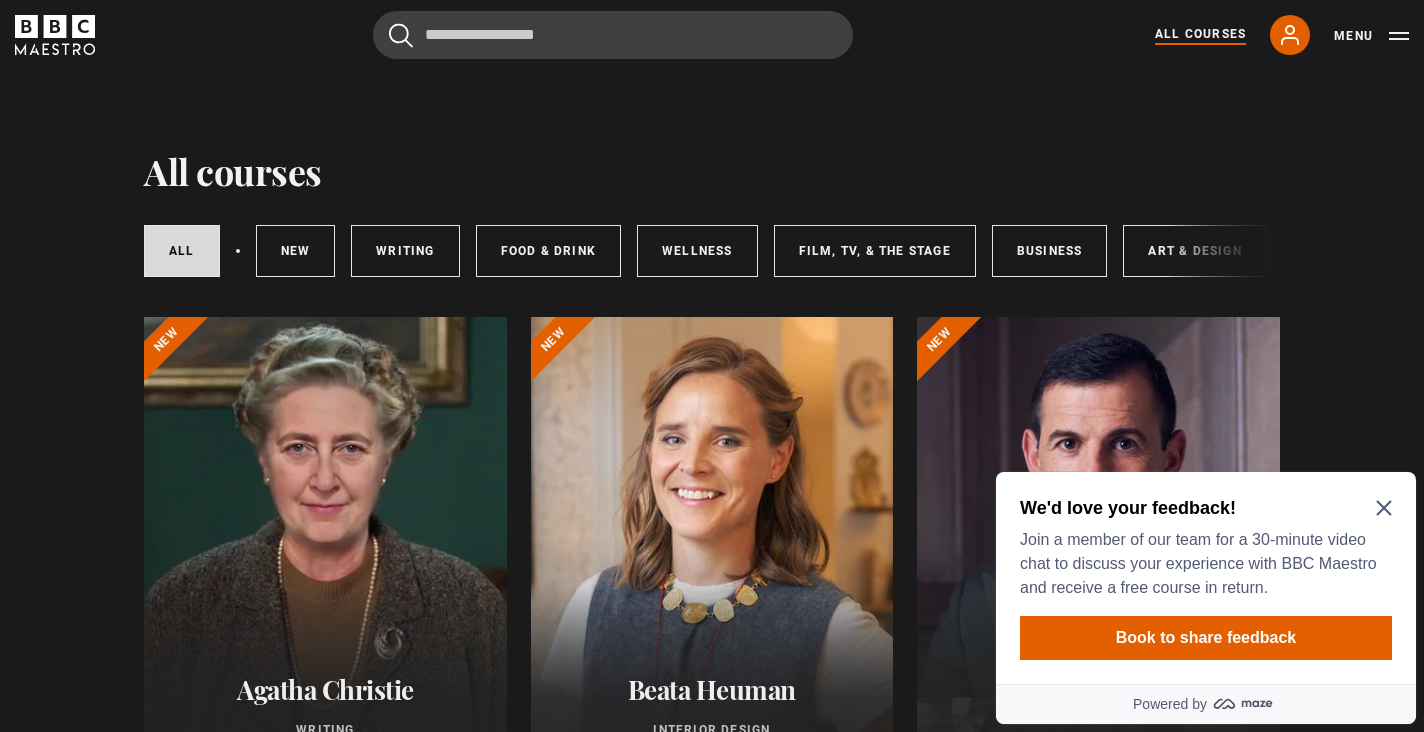 click 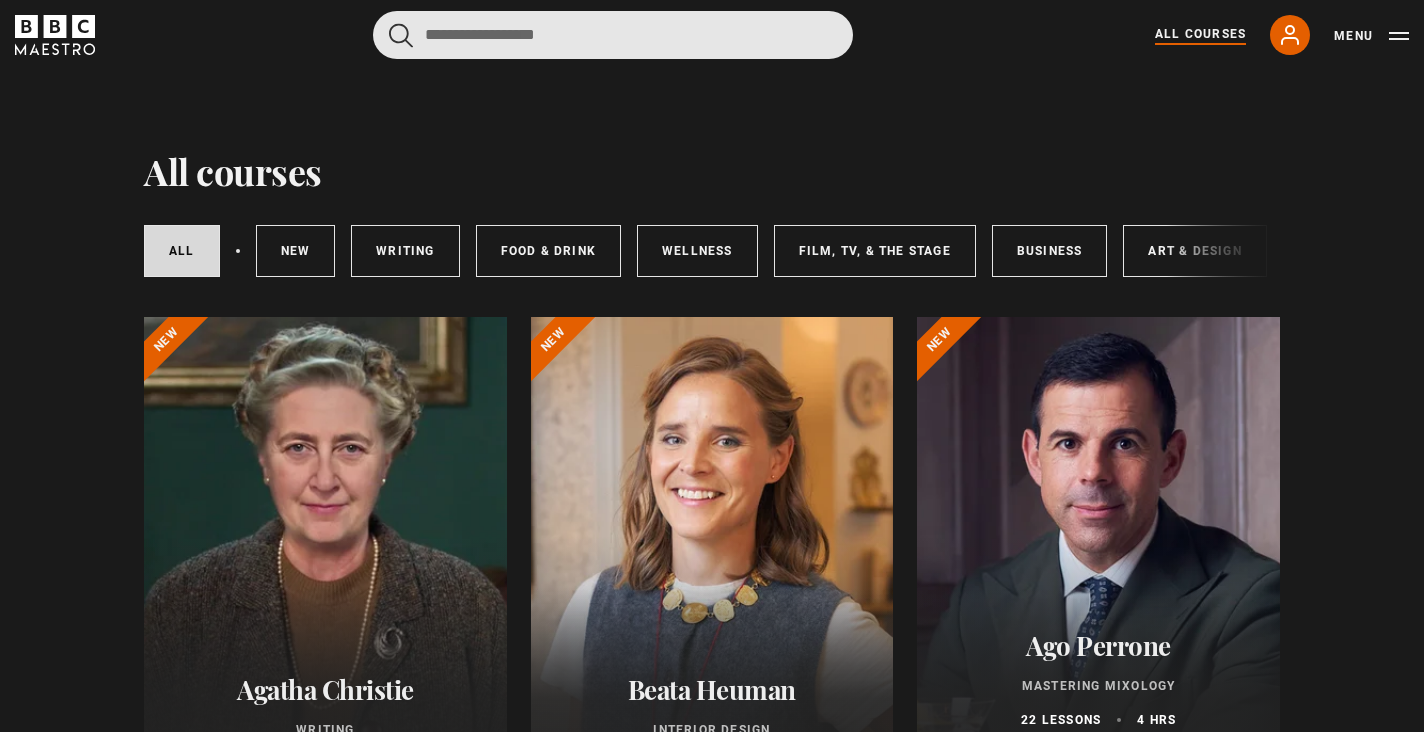 click at bounding box center (613, 35) 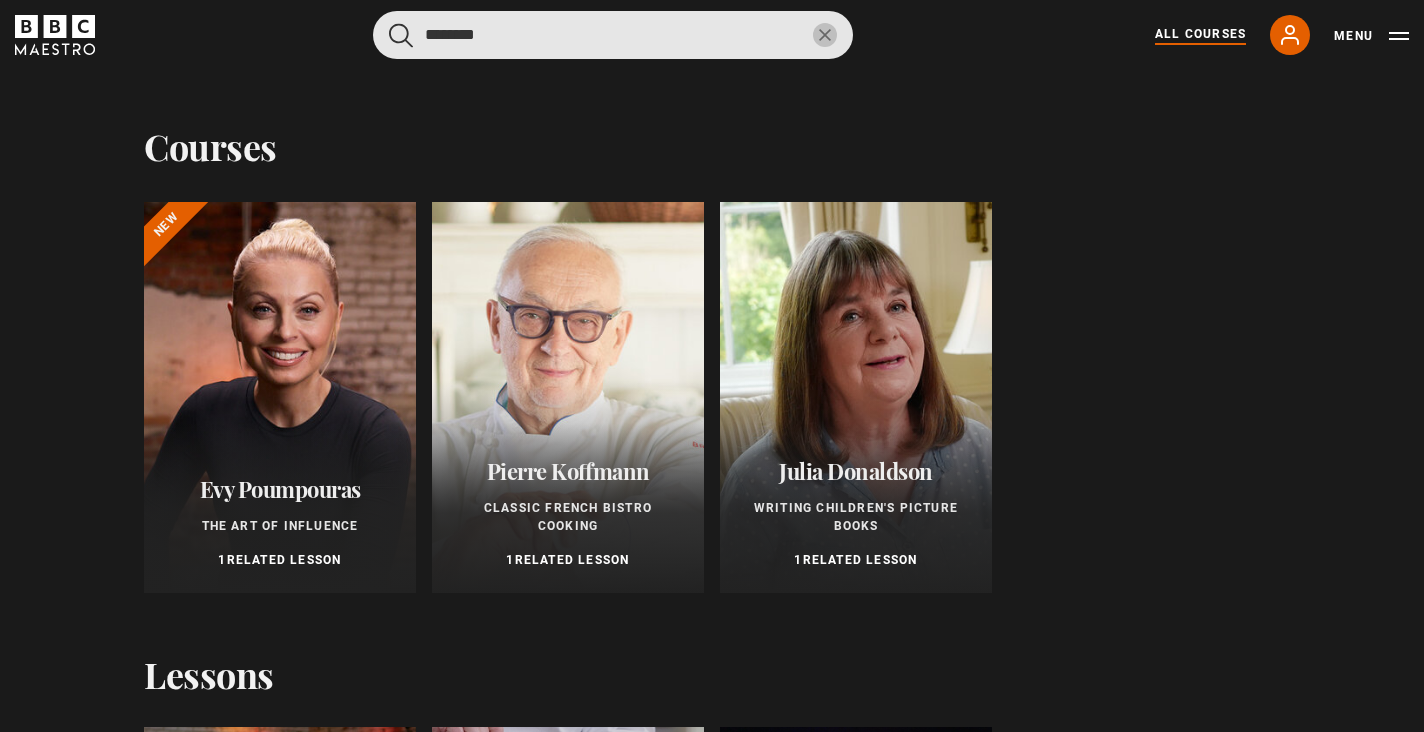 type on "********" 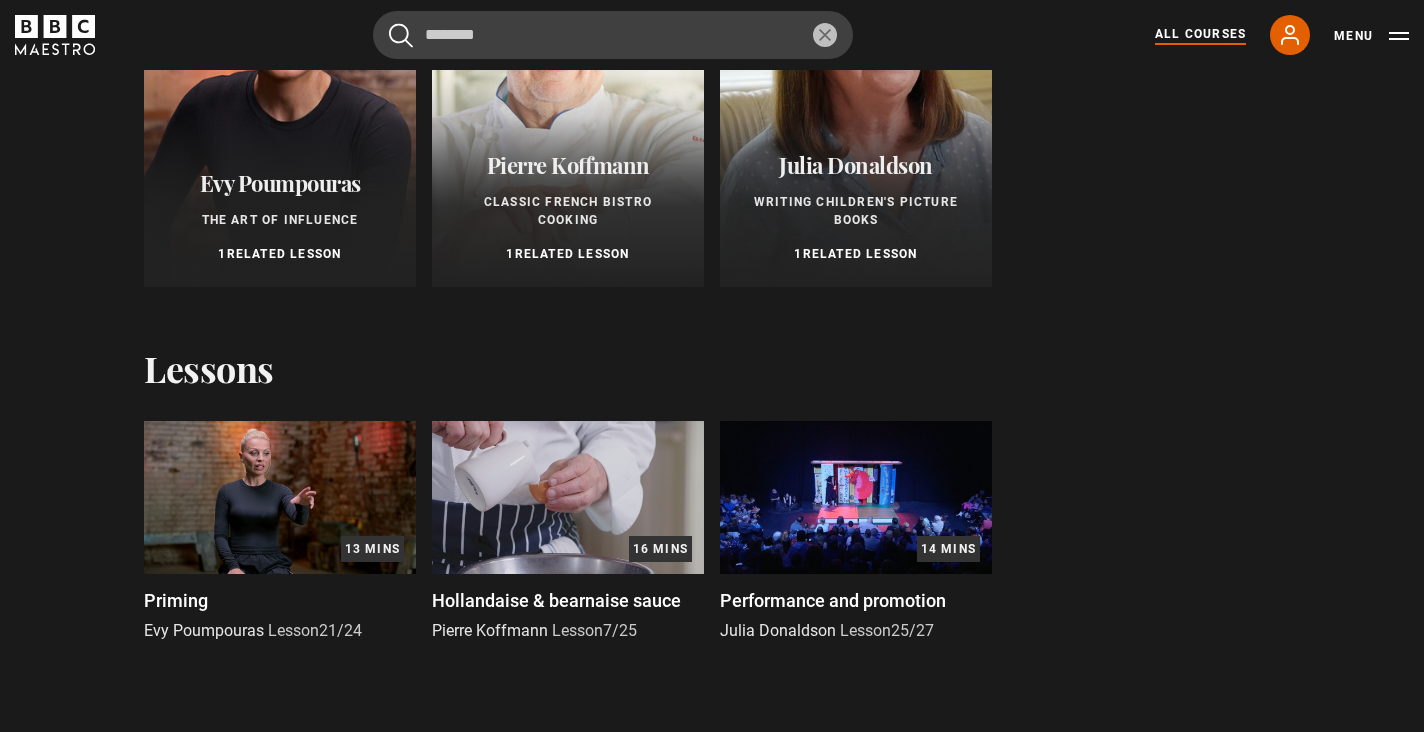 scroll, scrollTop: 383, scrollLeft: 0, axis: vertical 